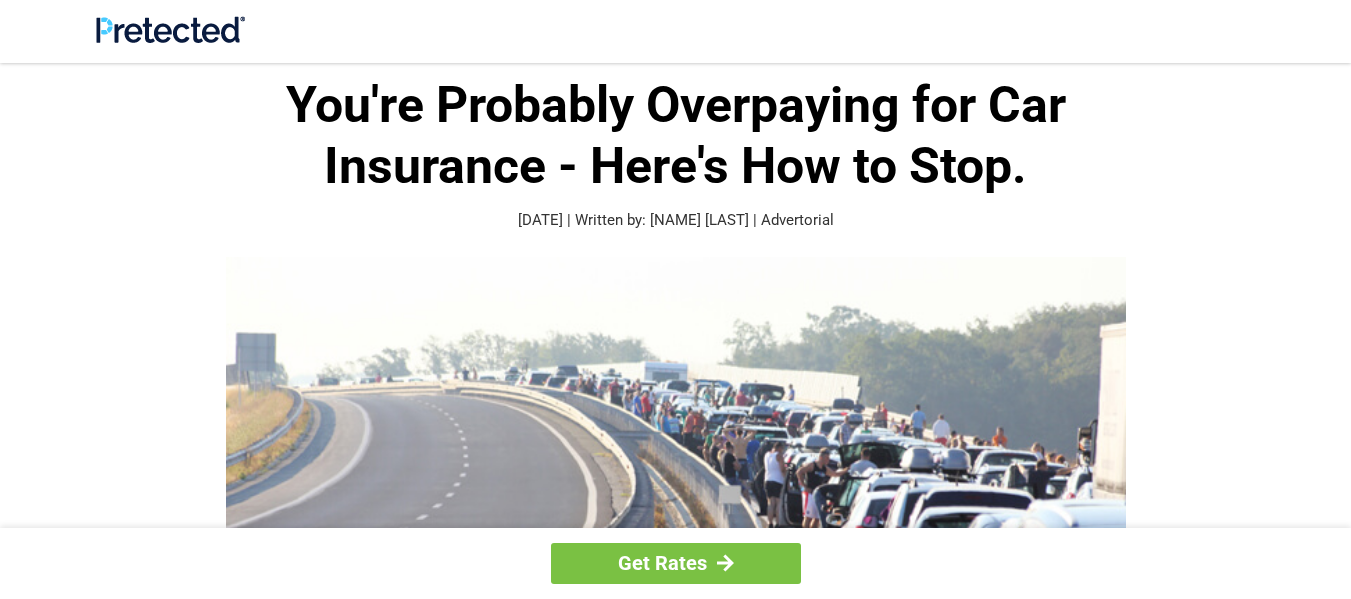 scroll, scrollTop: 0, scrollLeft: 0, axis: both 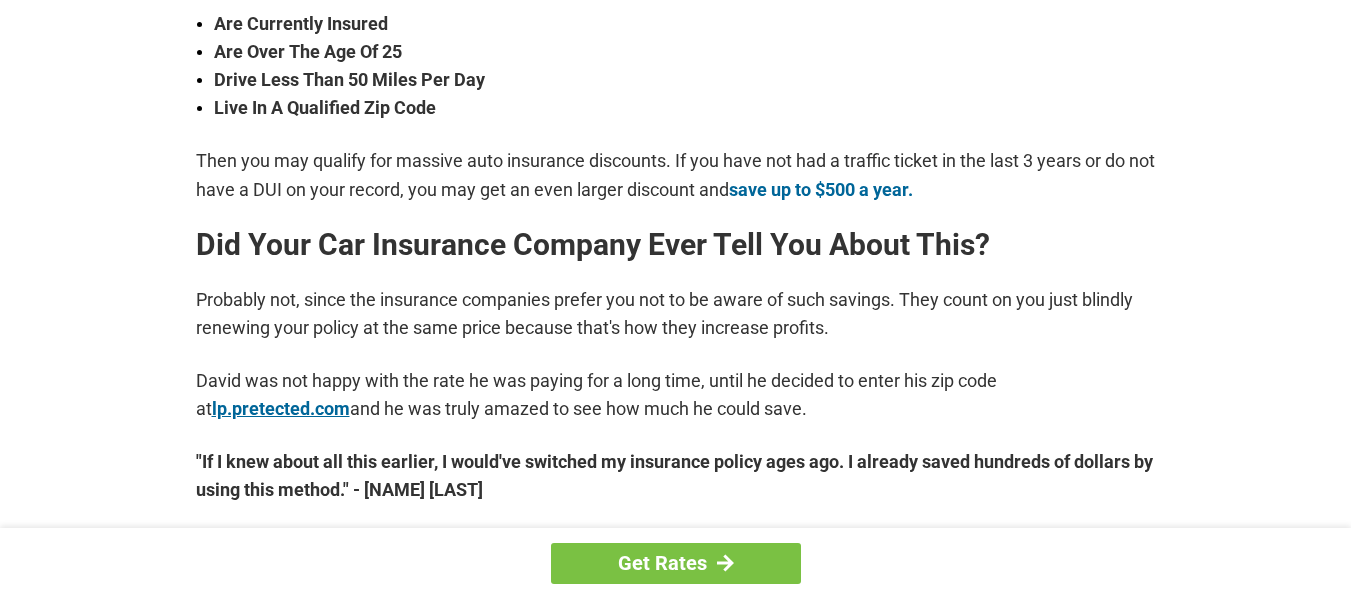 click on "lp.pretected.com" at bounding box center [281, 408] 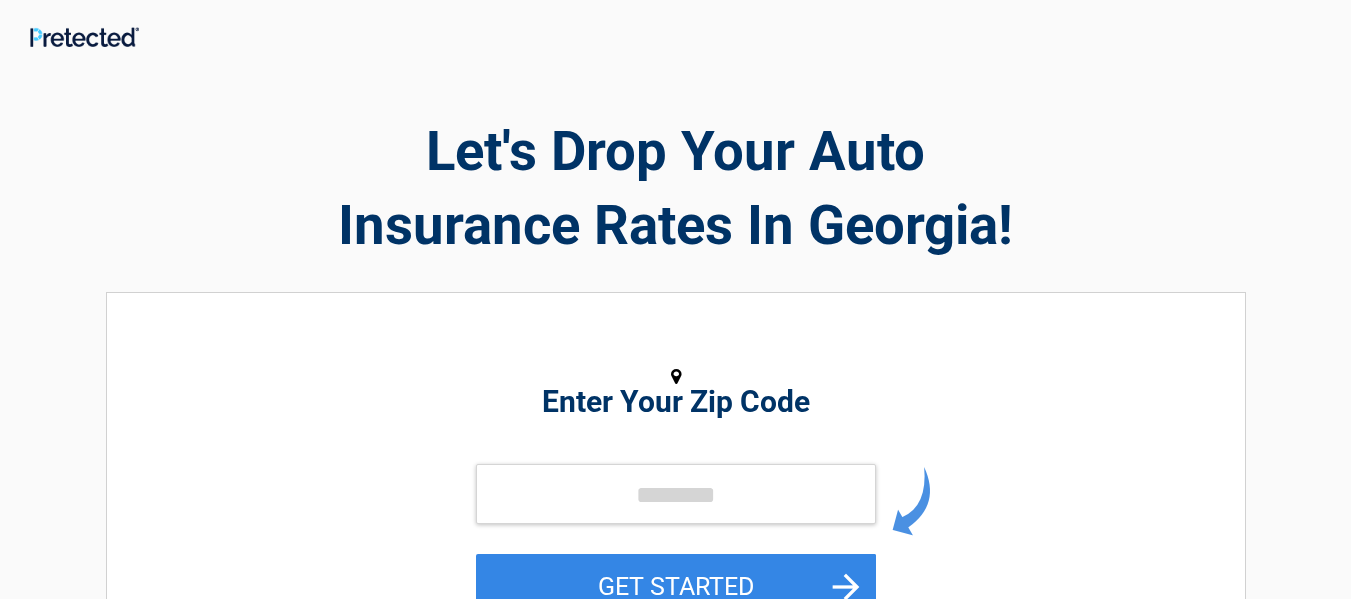 scroll, scrollTop: 0, scrollLeft: 0, axis: both 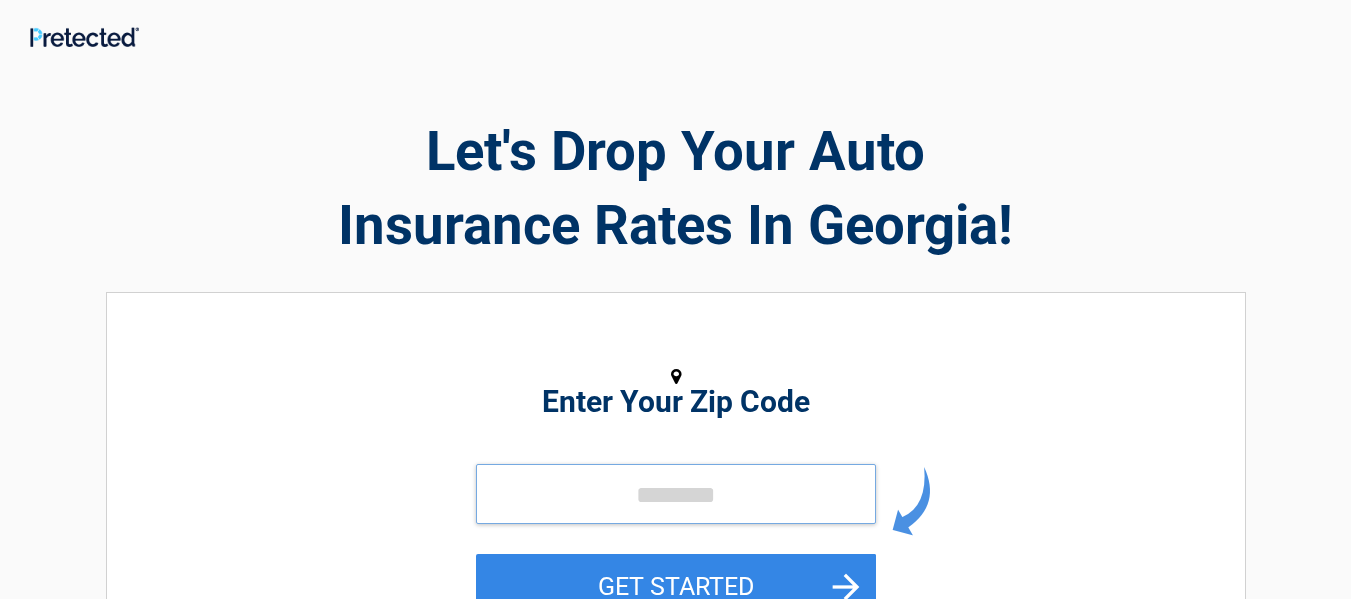 click at bounding box center (676, 494) 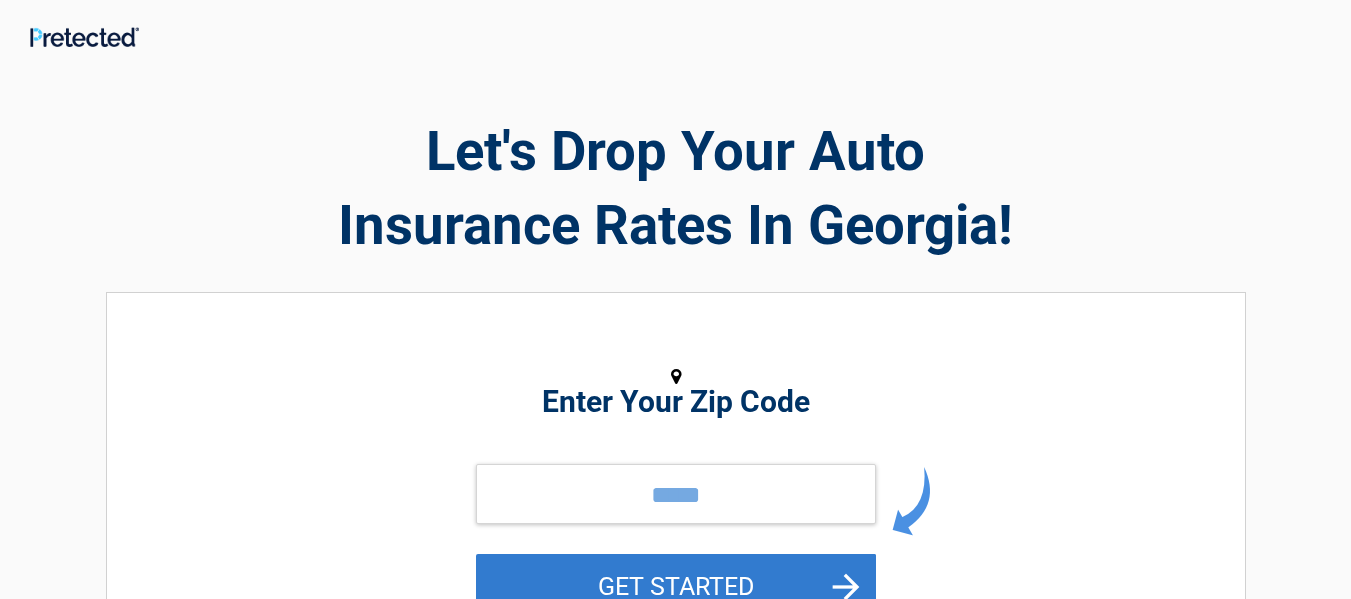 click on "GET STARTED" at bounding box center (676, 586) 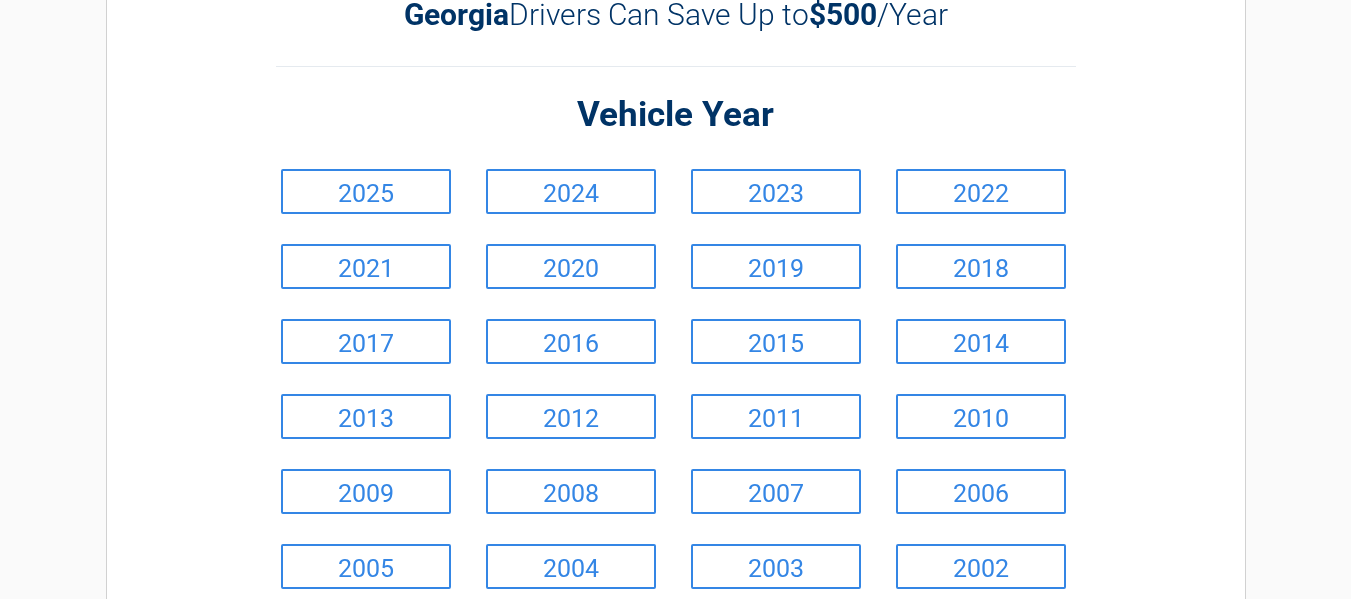 scroll, scrollTop: 155, scrollLeft: 0, axis: vertical 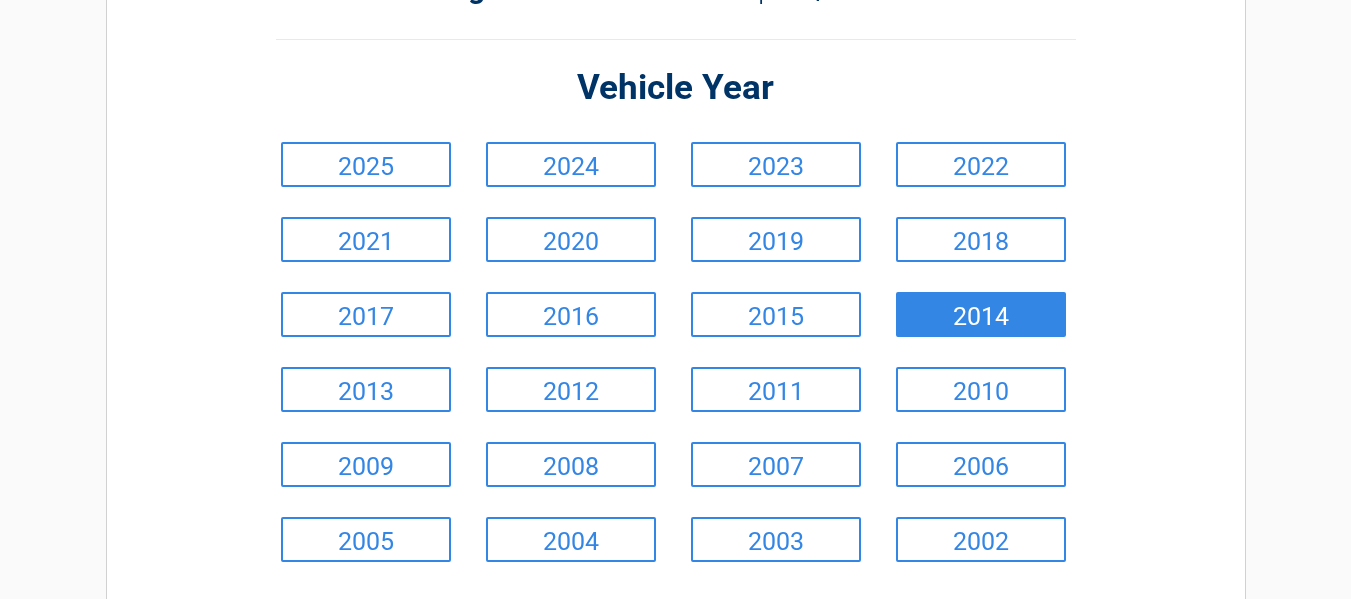click on "2014" at bounding box center [981, 314] 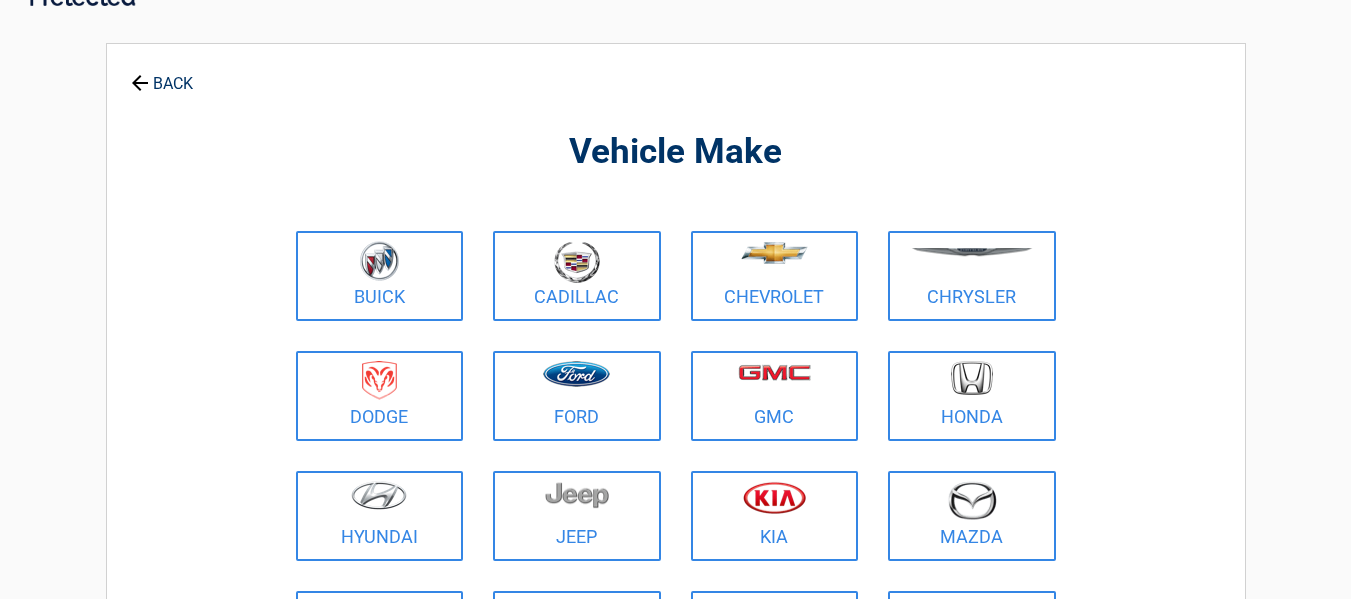 scroll, scrollTop: 0, scrollLeft: 0, axis: both 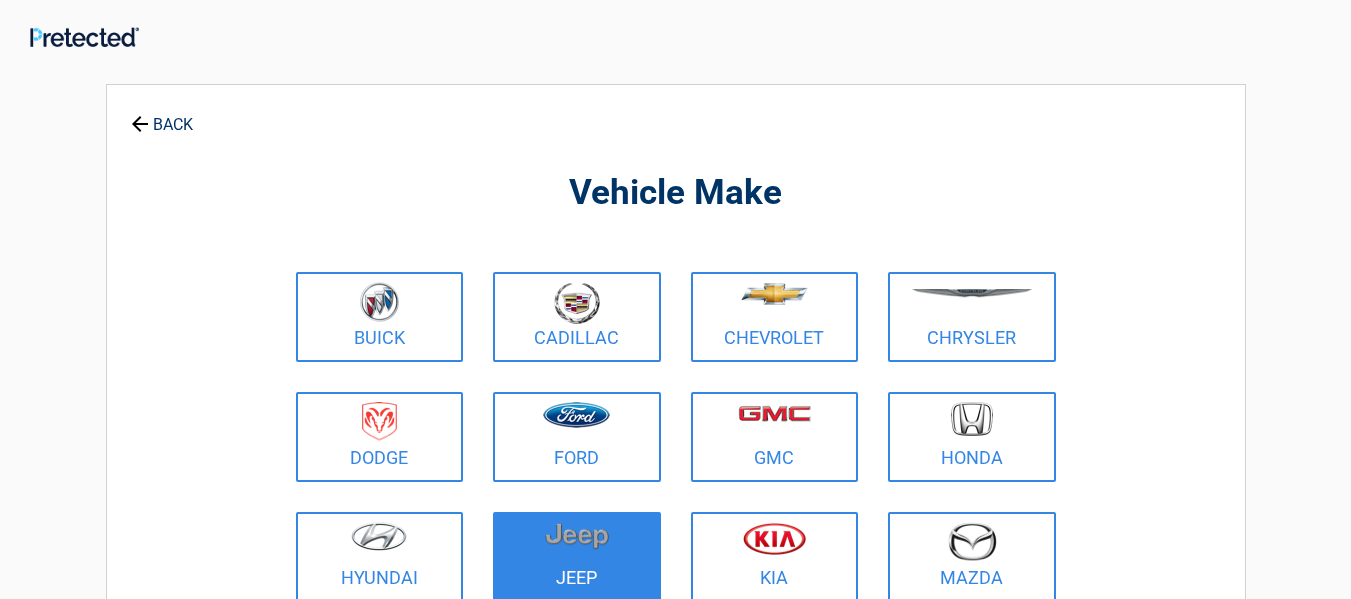 click at bounding box center [577, 536] 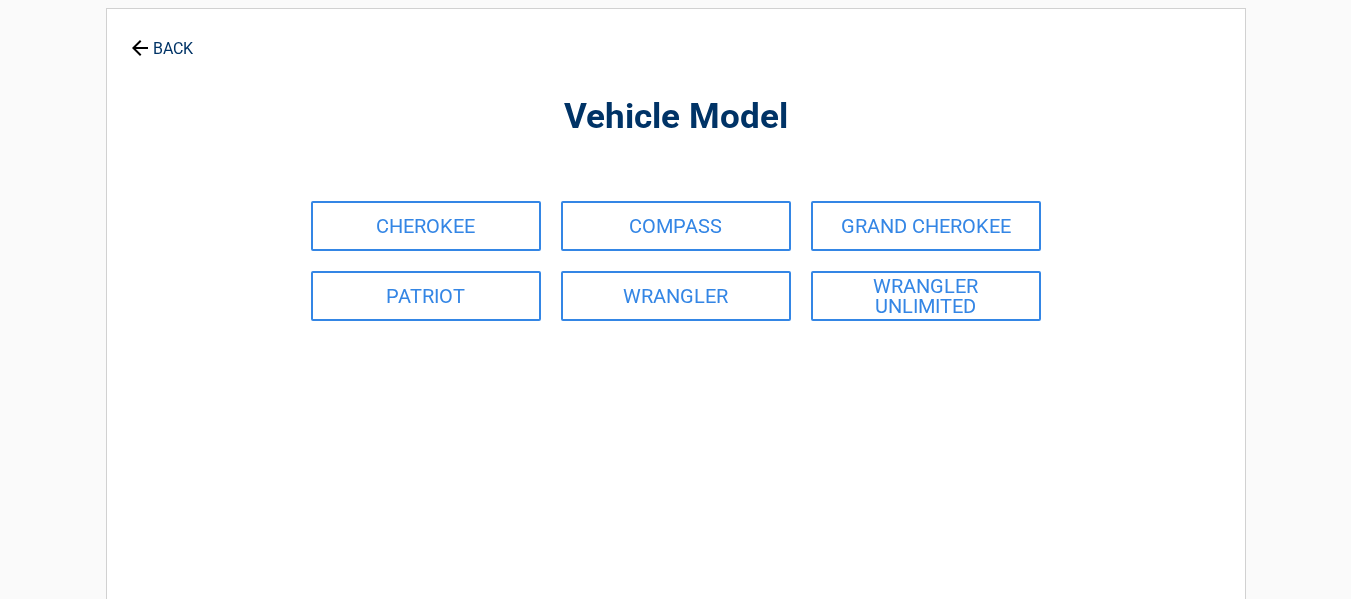 scroll, scrollTop: 78, scrollLeft: 0, axis: vertical 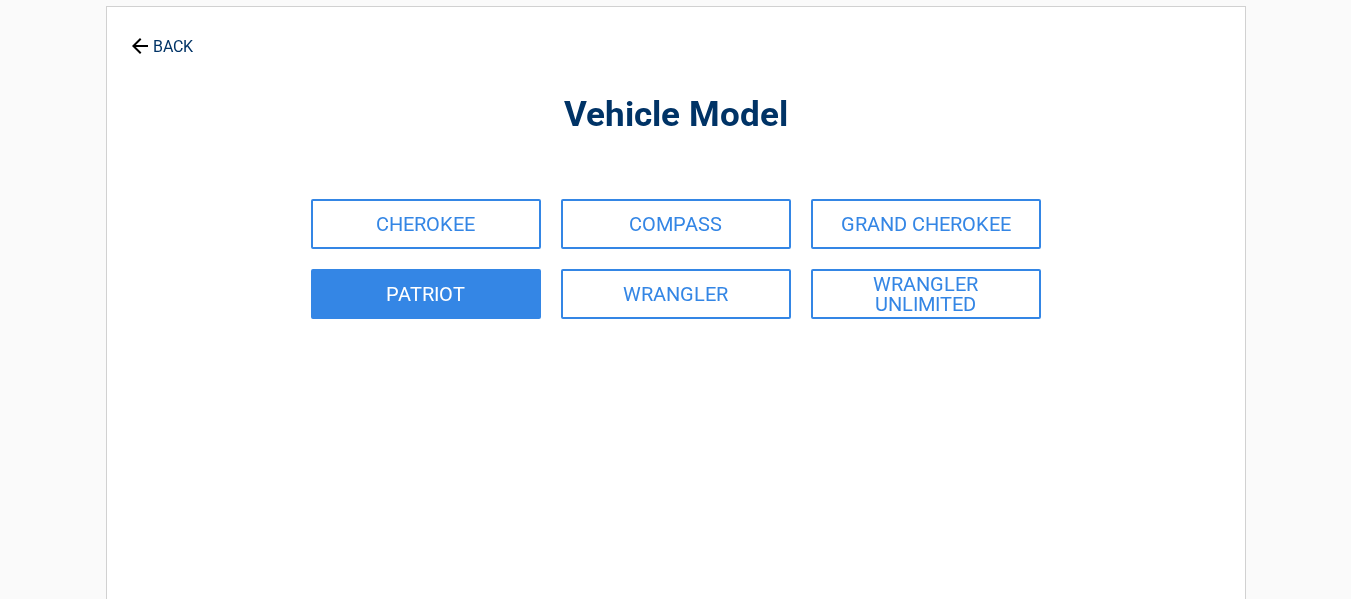 click on "PATRIOT" at bounding box center (426, 294) 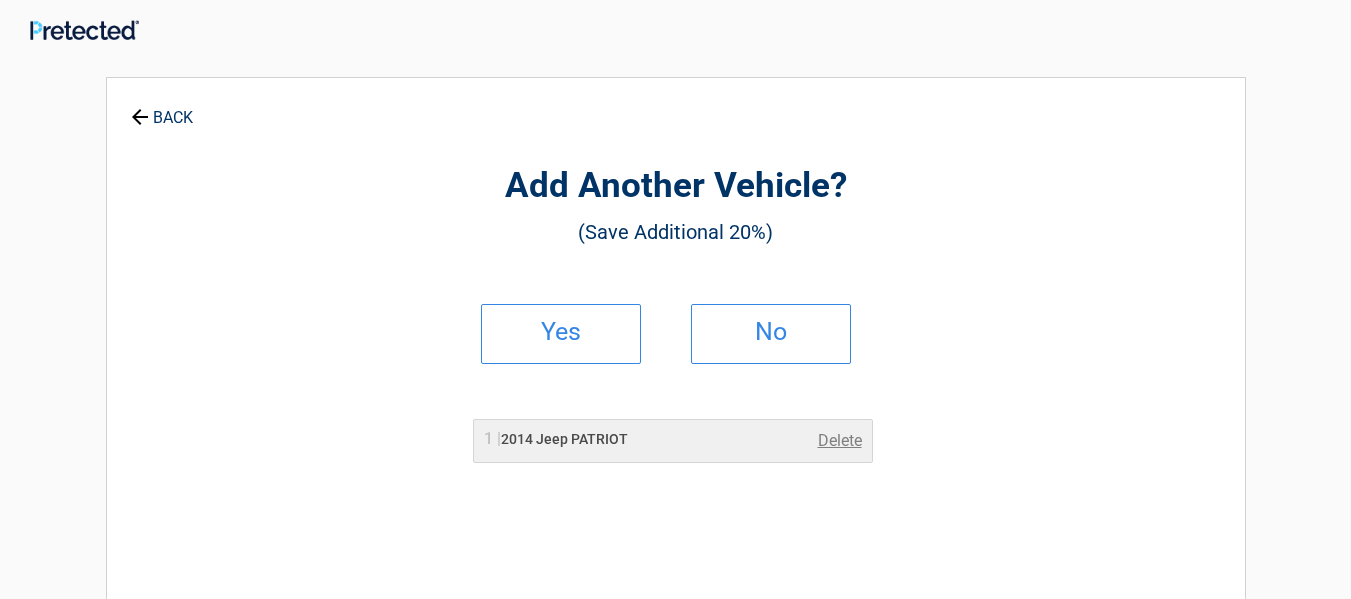 scroll, scrollTop: 0, scrollLeft: 0, axis: both 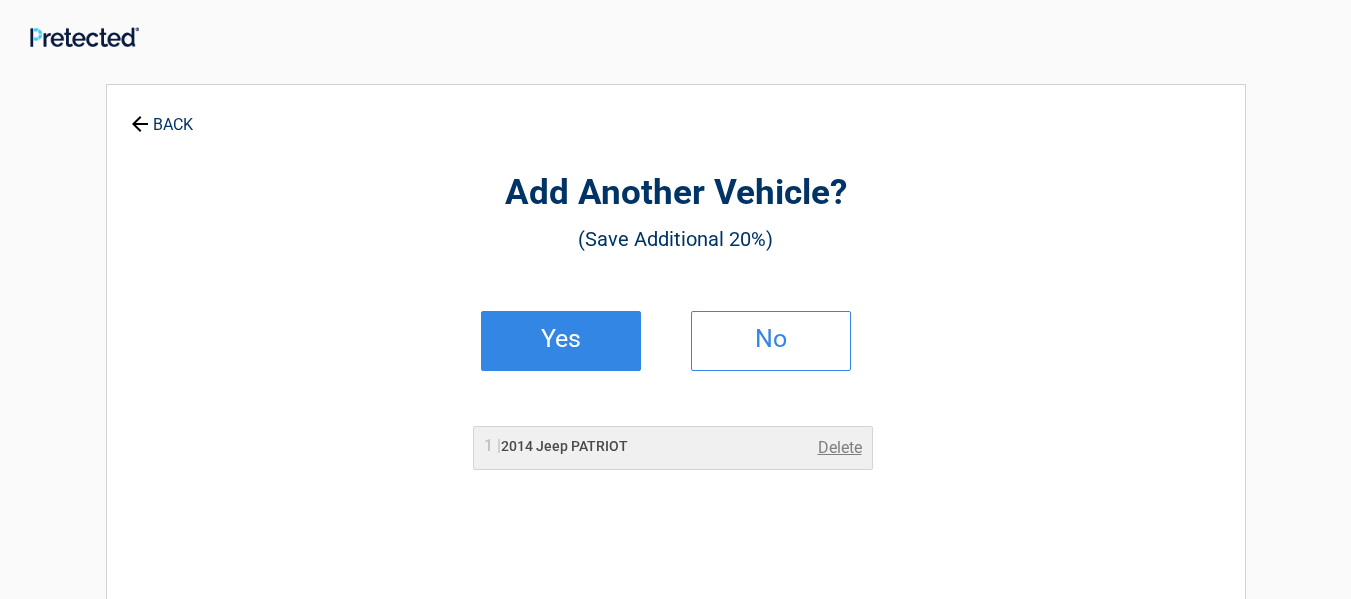 click on "Yes" at bounding box center [561, 341] 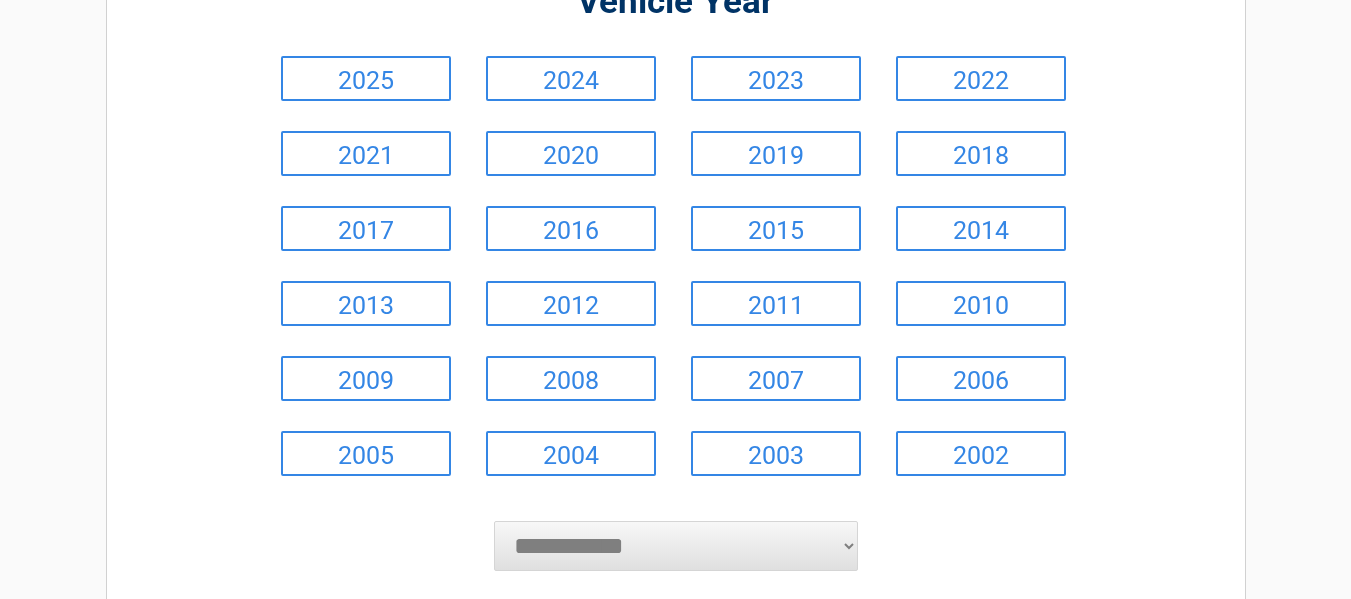 scroll, scrollTop: 246, scrollLeft: 0, axis: vertical 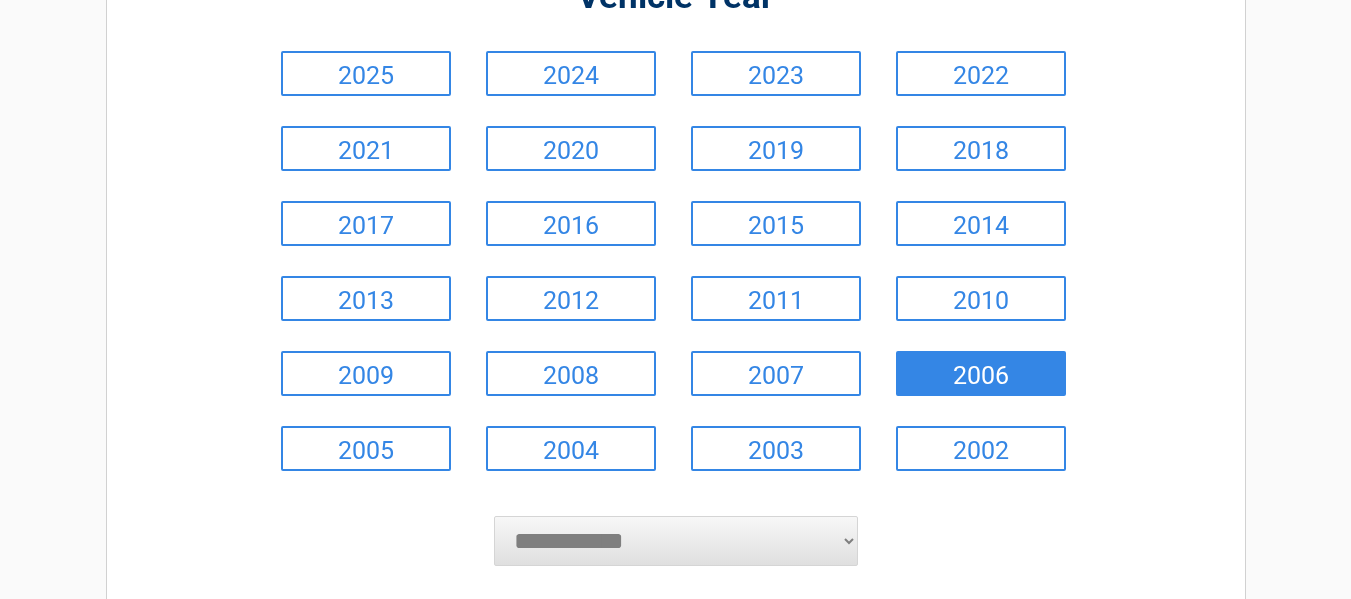 click on "2006" at bounding box center (981, 373) 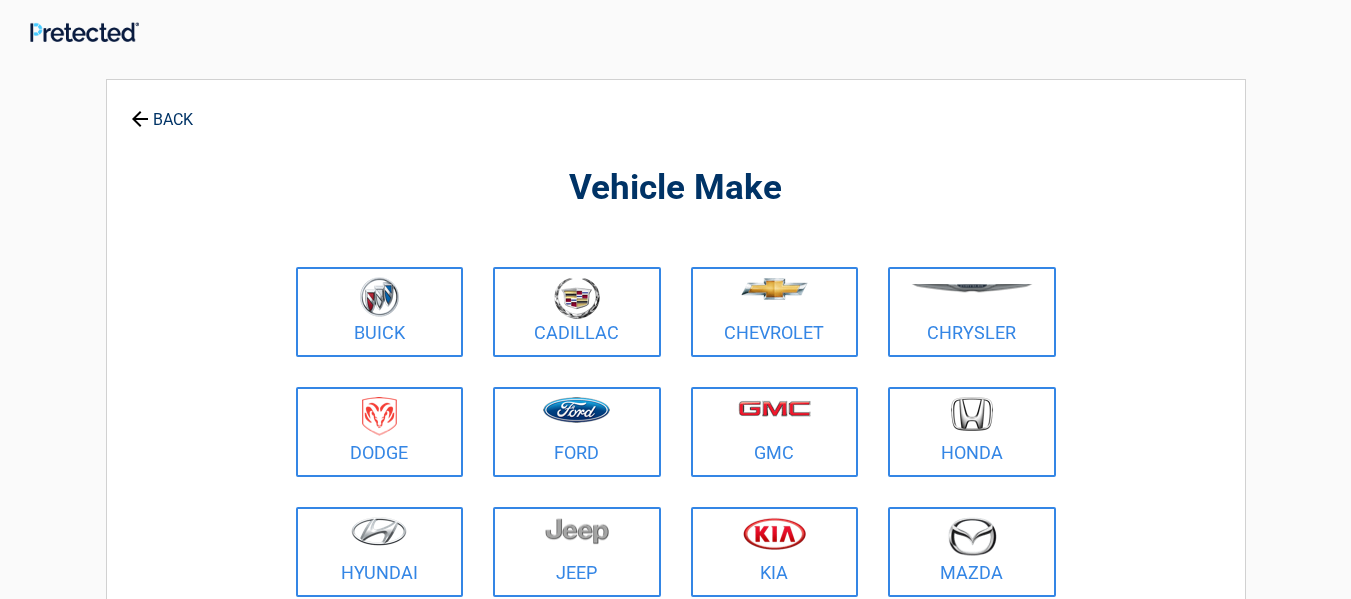 scroll, scrollTop: 0, scrollLeft: 0, axis: both 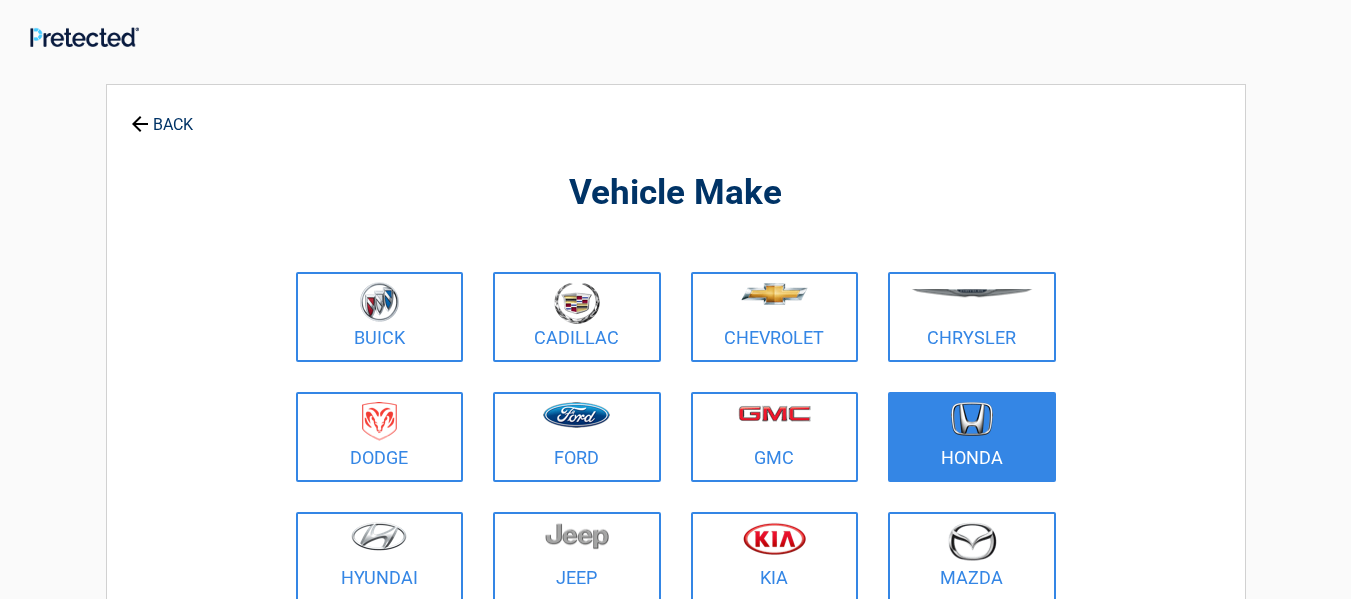 click at bounding box center (972, 419) 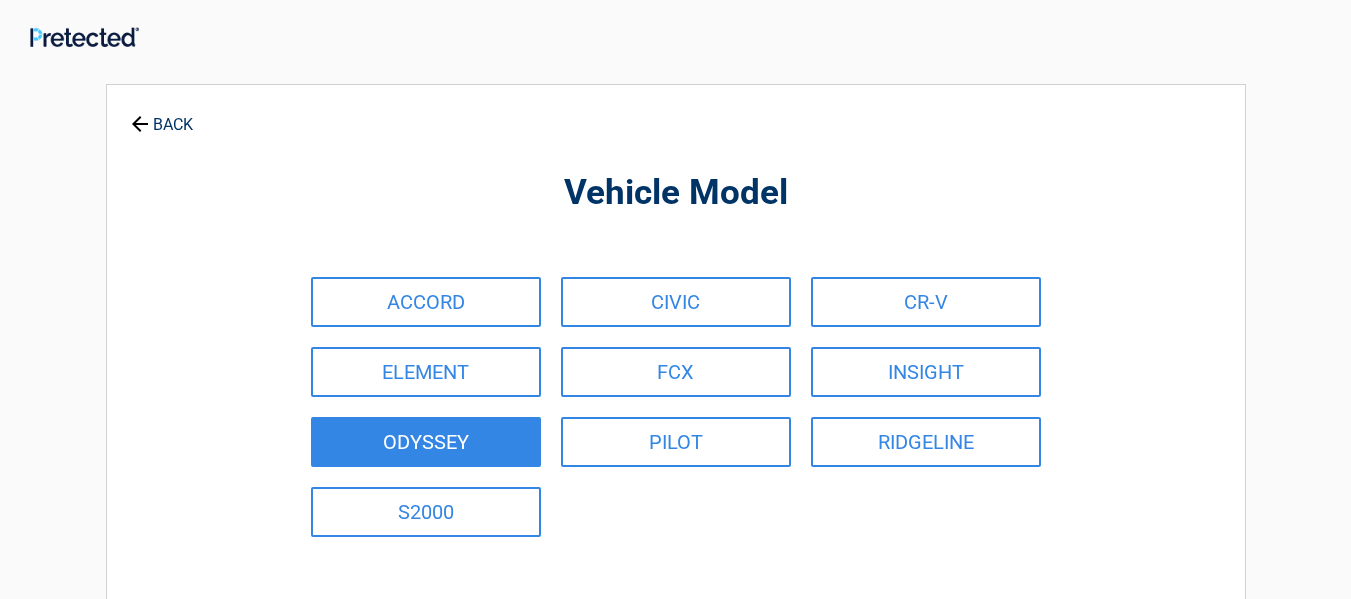 click on "ODYSSEY" at bounding box center (426, 442) 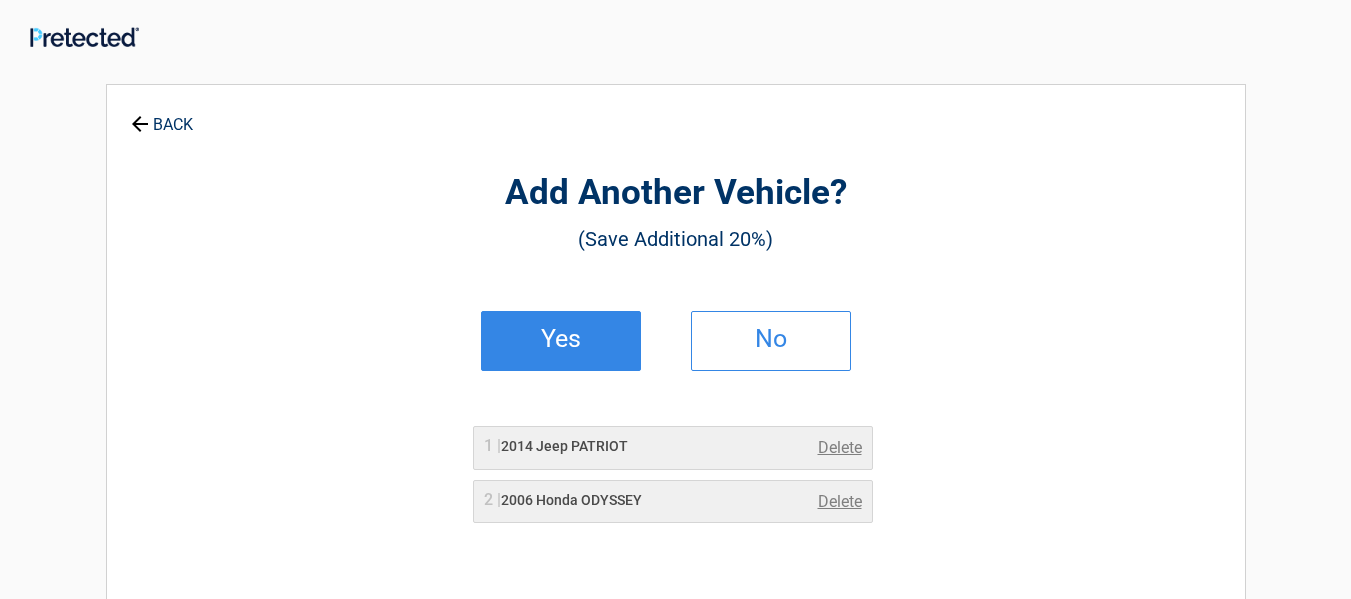 click on "Yes" at bounding box center (561, 341) 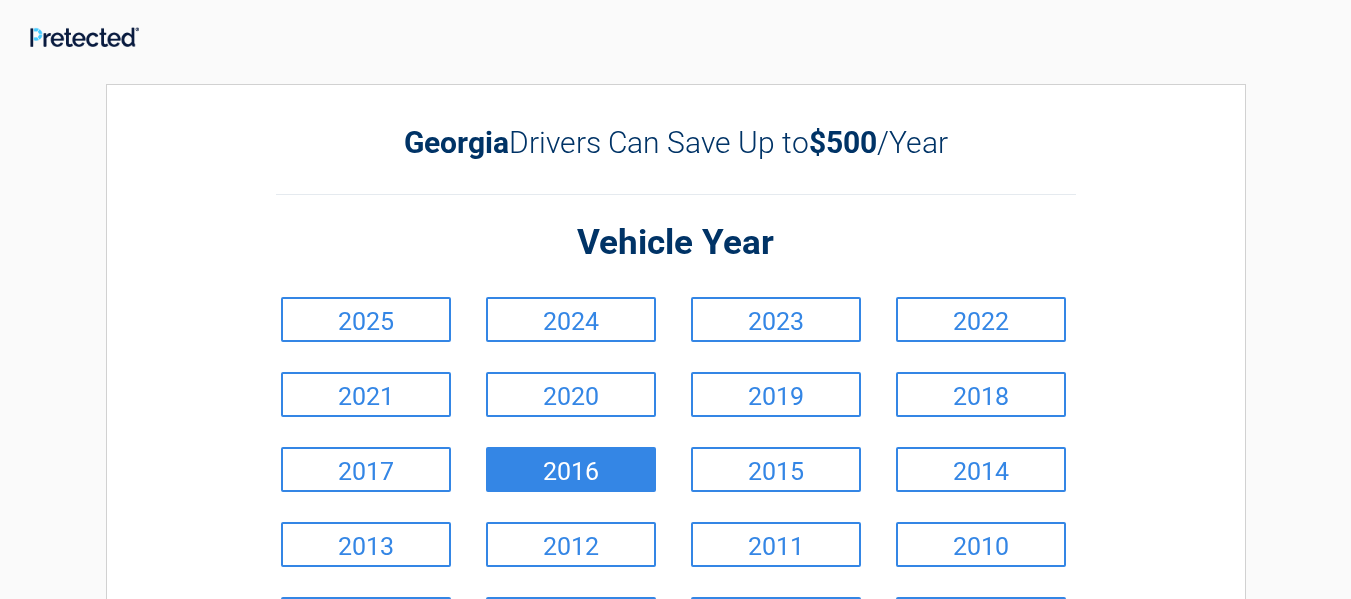 scroll, scrollTop: 19, scrollLeft: 0, axis: vertical 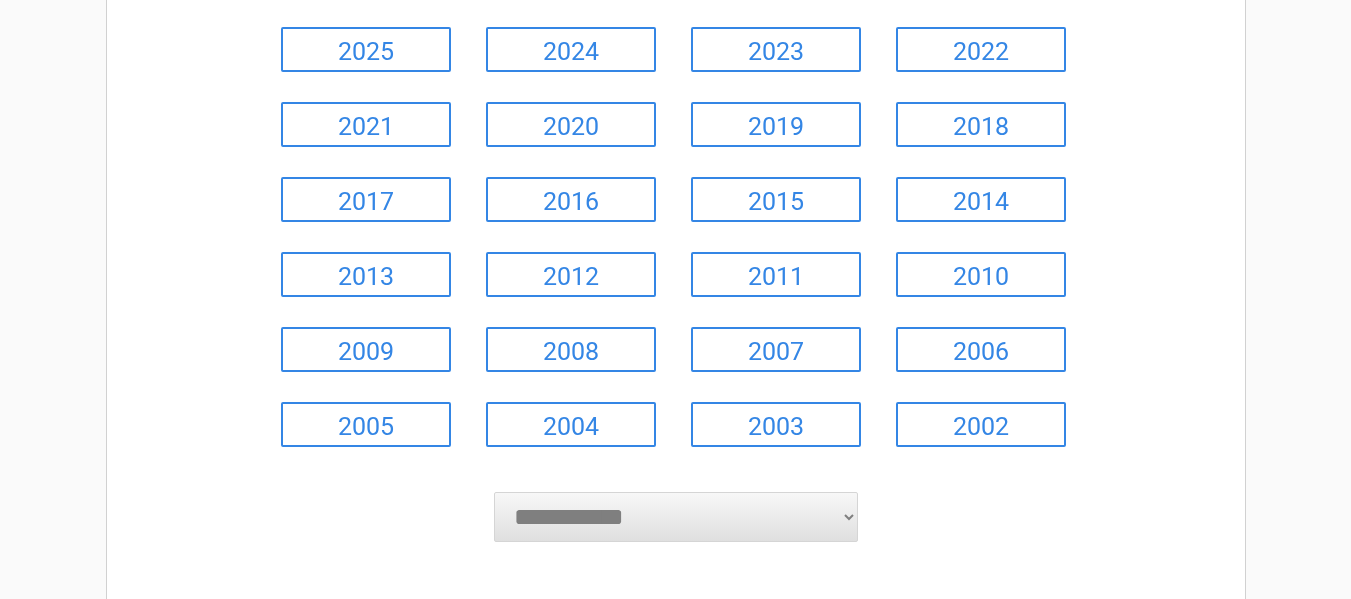 click on "**********" at bounding box center (676, 517) 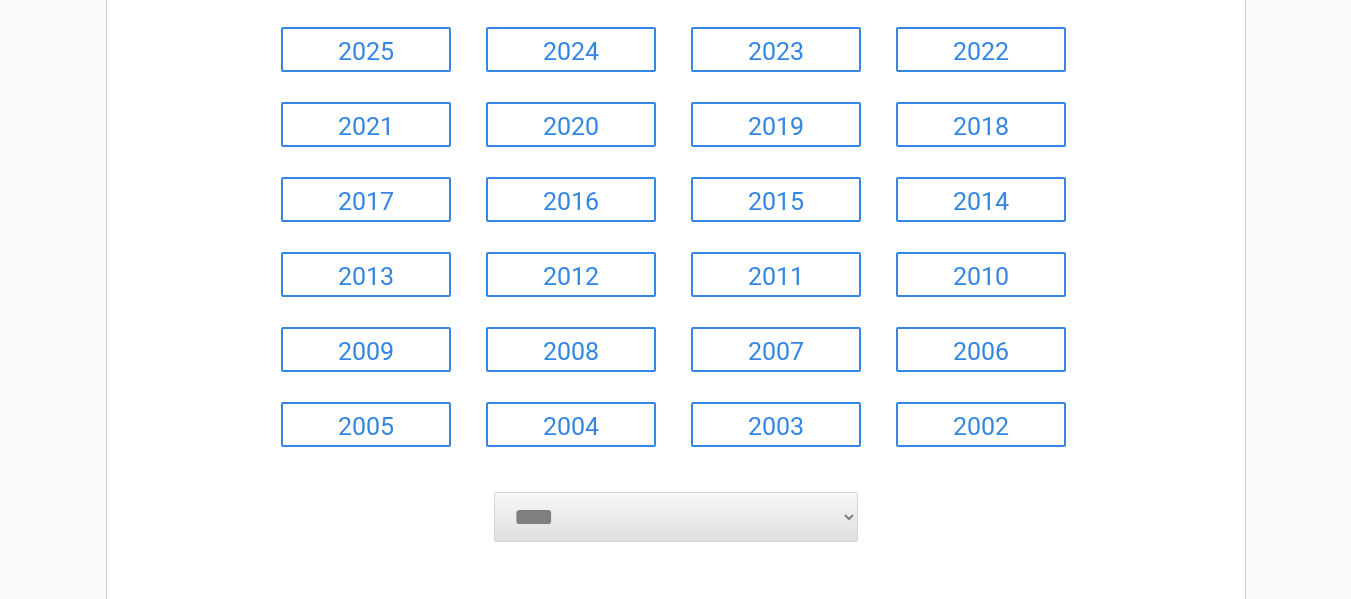 click on "**********" at bounding box center [676, 517] 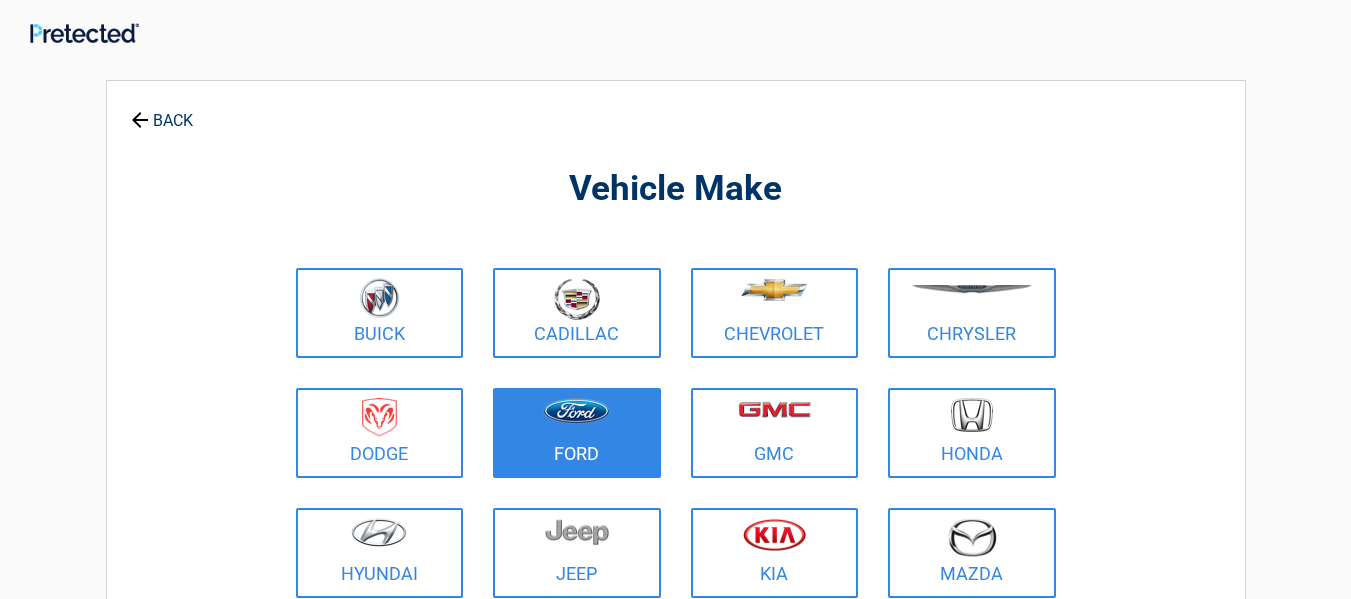 scroll, scrollTop: 0, scrollLeft: 0, axis: both 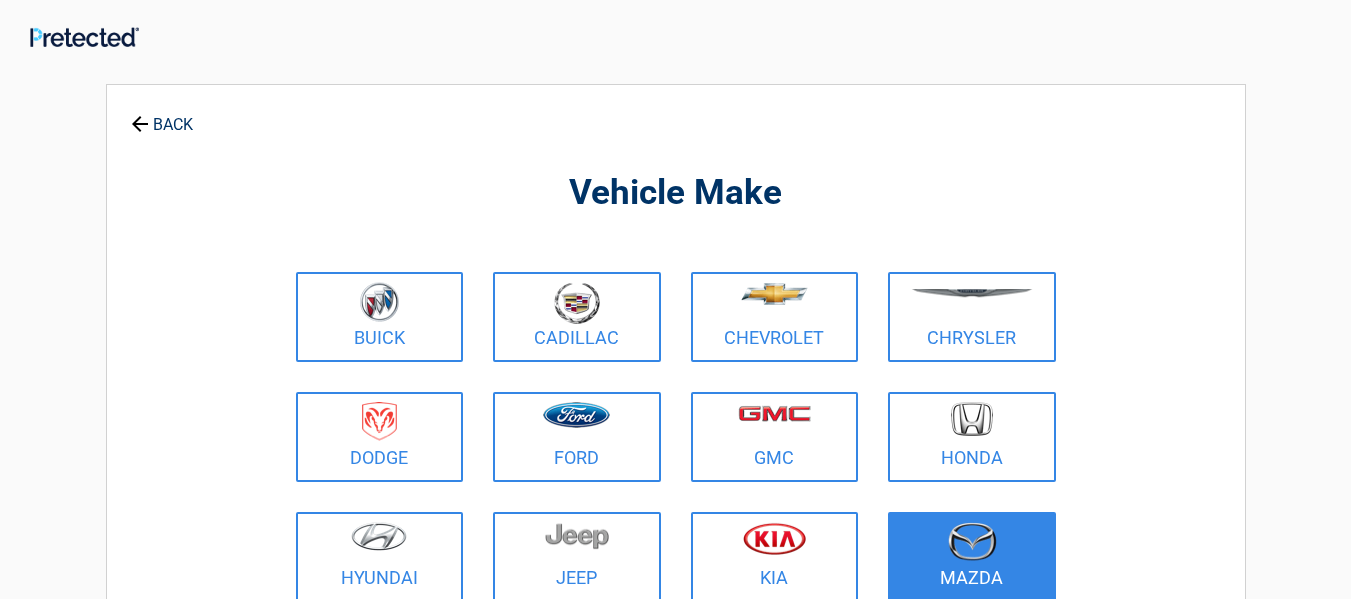 click at bounding box center (972, 541) 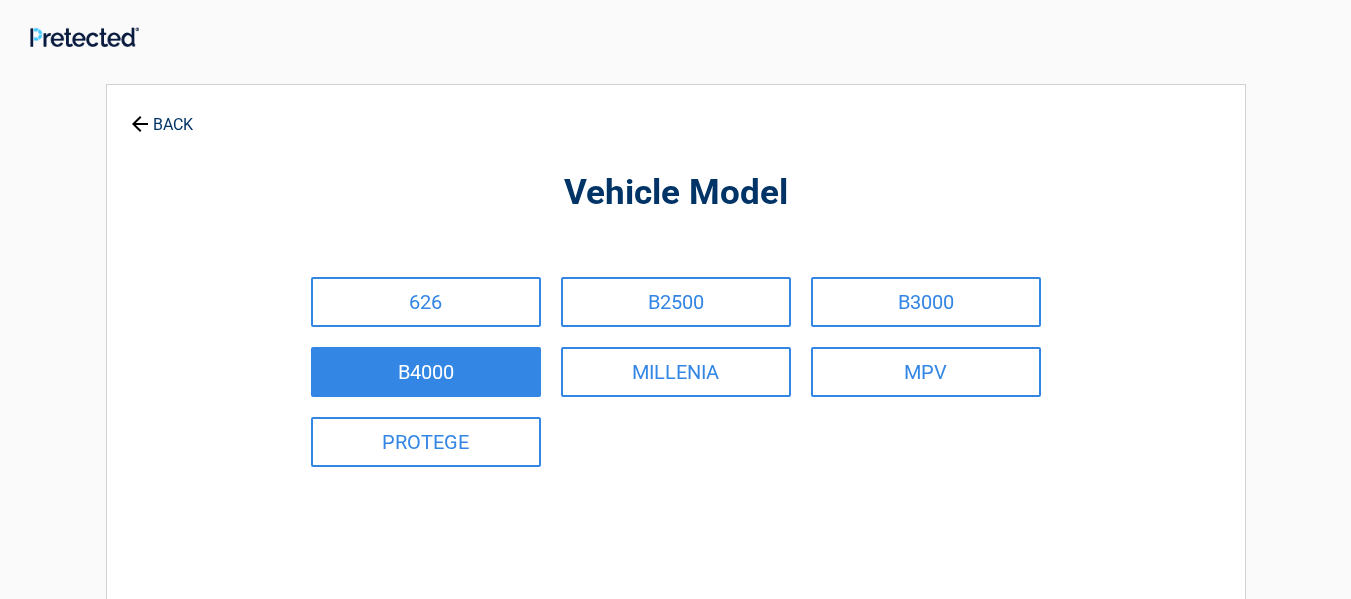click on "B4000" at bounding box center (426, 372) 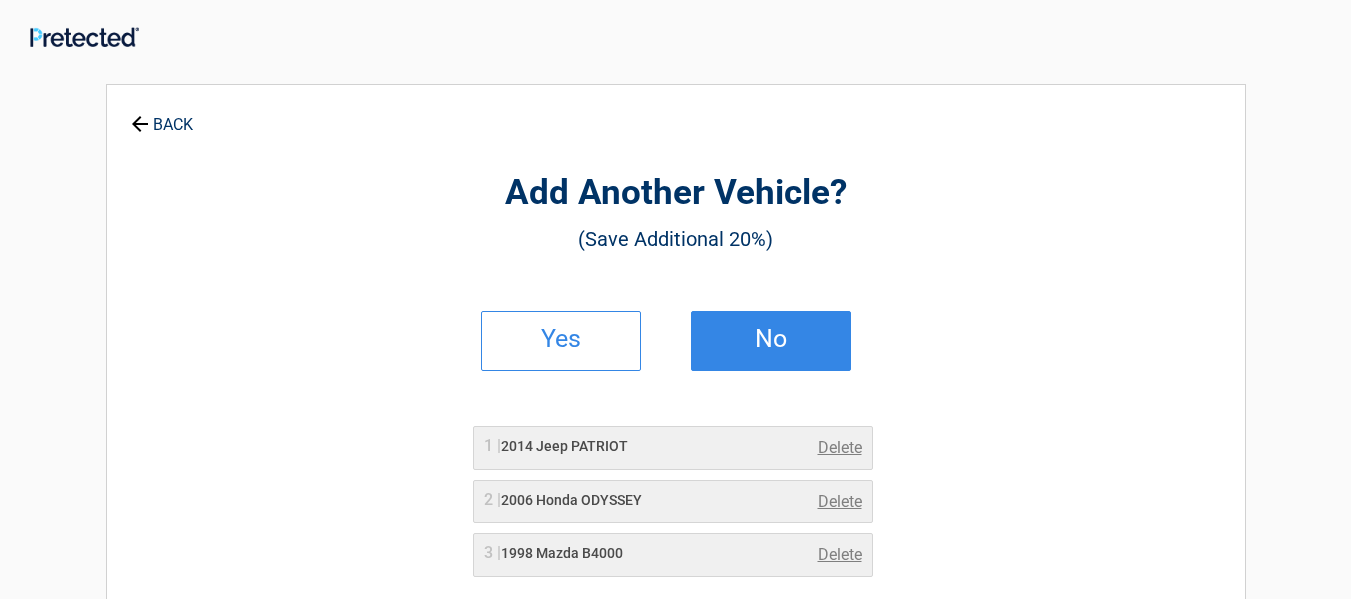 click on "No" at bounding box center [771, 339] 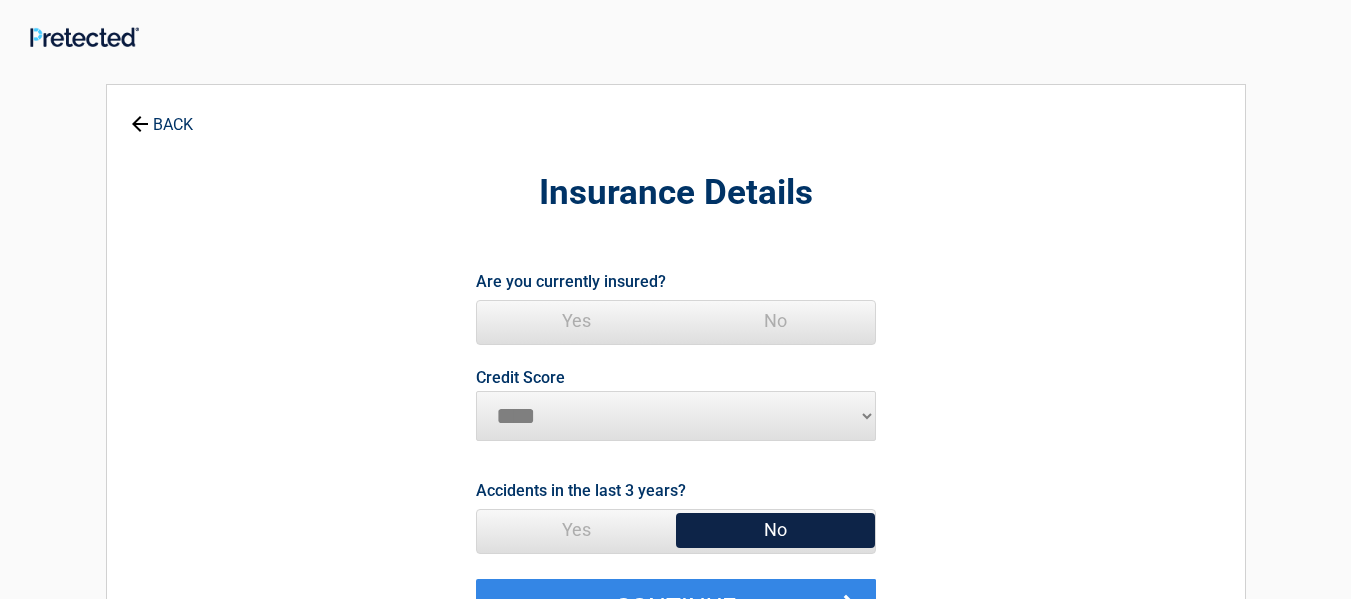 click on "Yes" at bounding box center (576, 321) 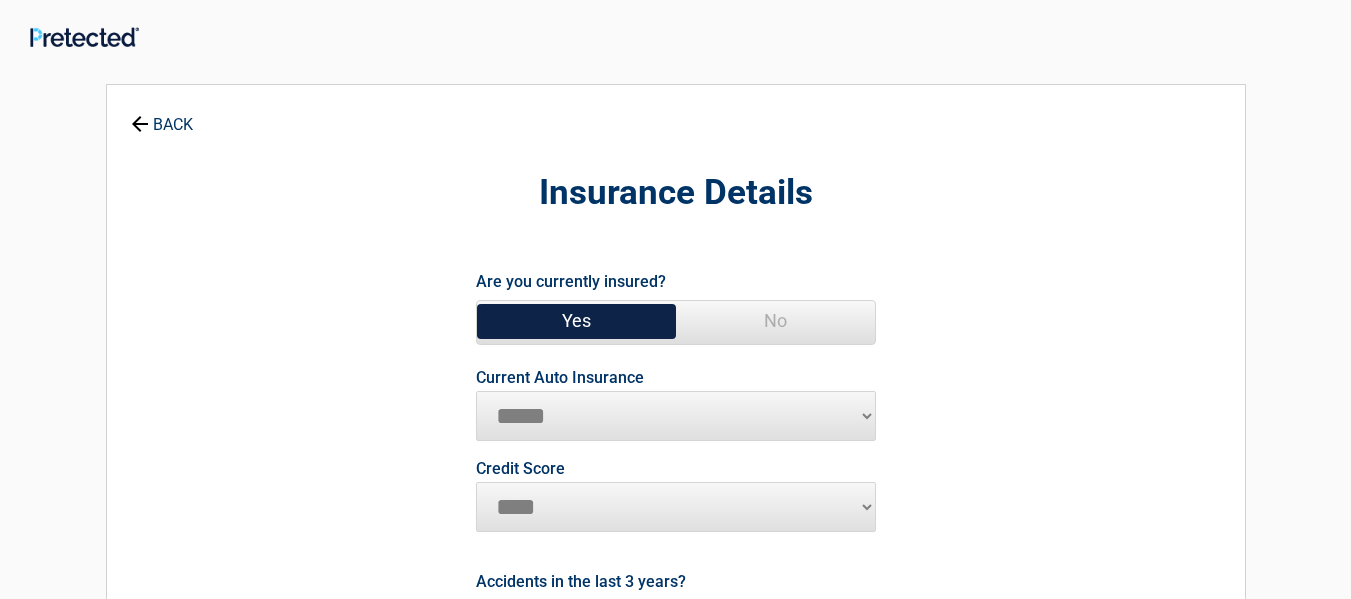 click on "**********" at bounding box center [676, 416] 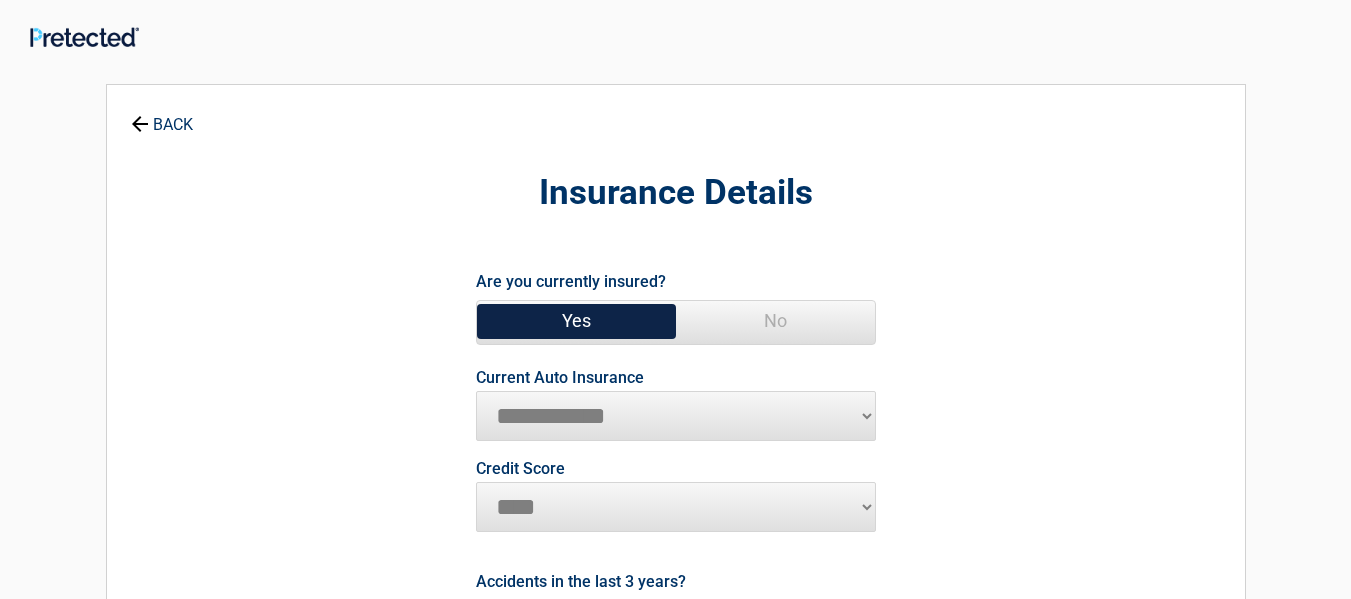 click on "**********" at bounding box center [676, 416] 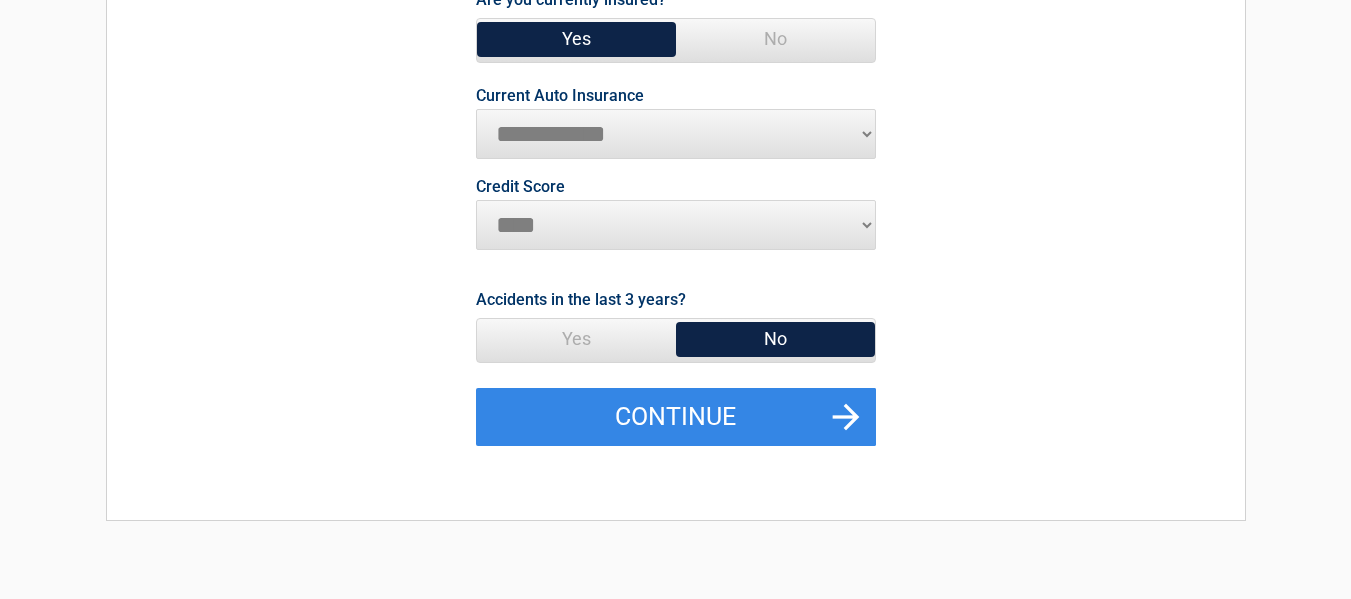 scroll, scrollTop: 282, scrollLeft: 0, axis: vertical 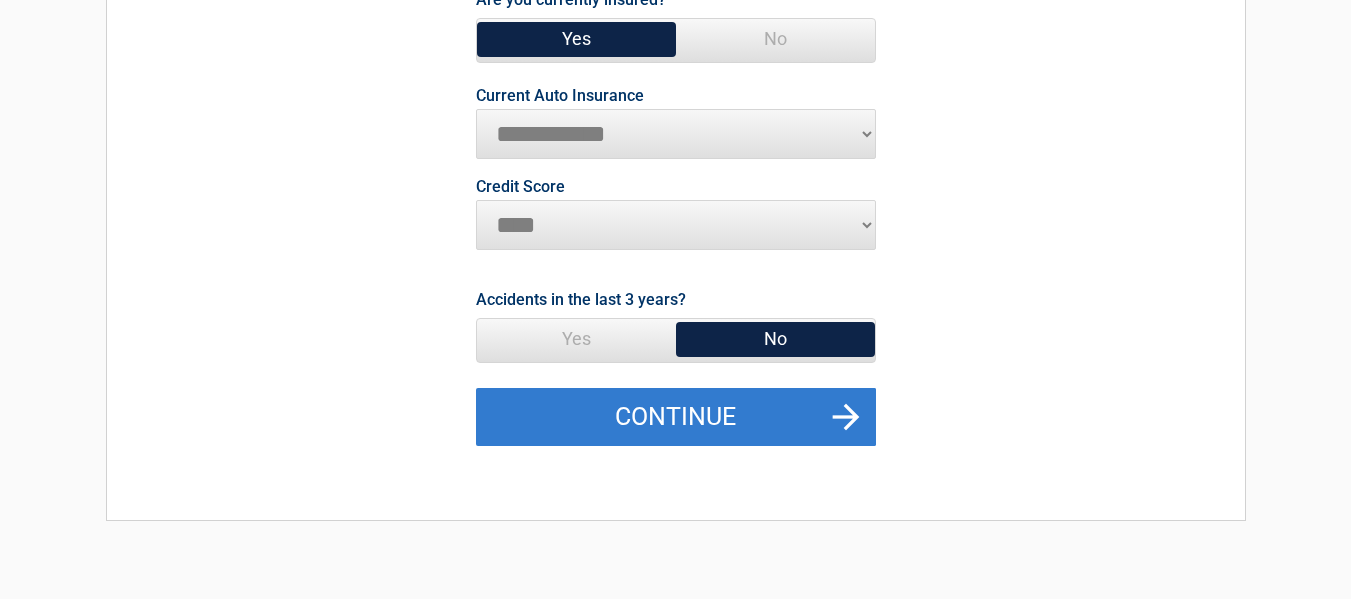 click on "Continue" at bounding box center [676, 417] 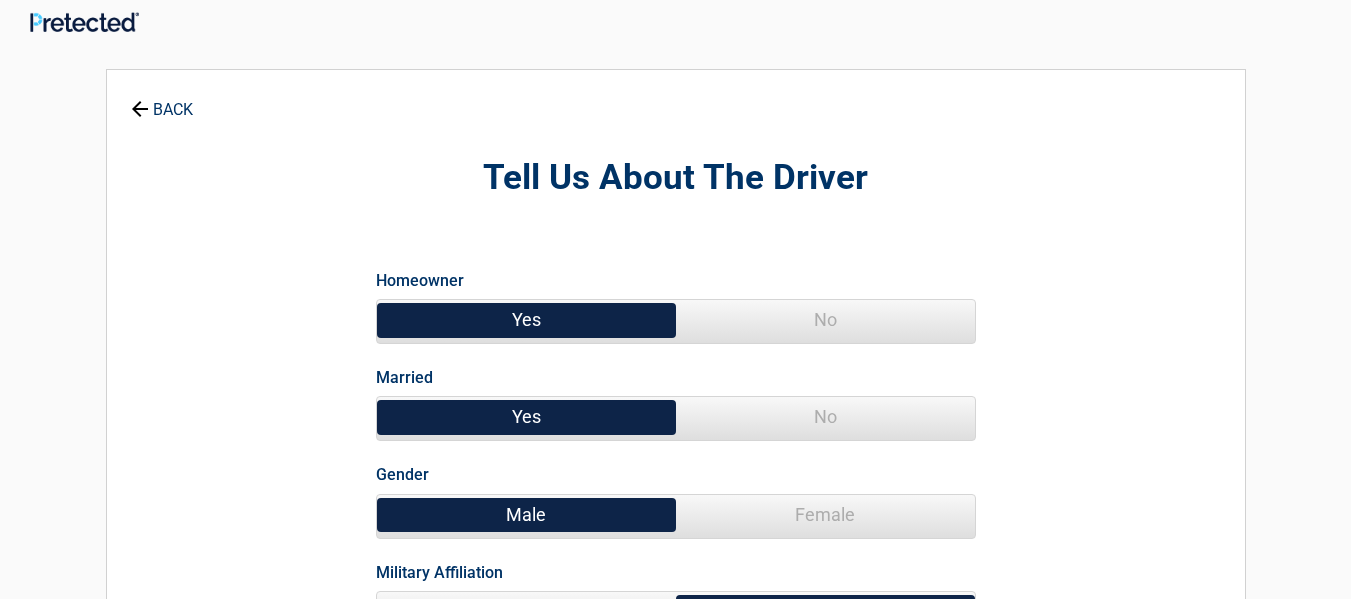 scroll, scrollTop: 0, scrollLeft: 0, axis: both 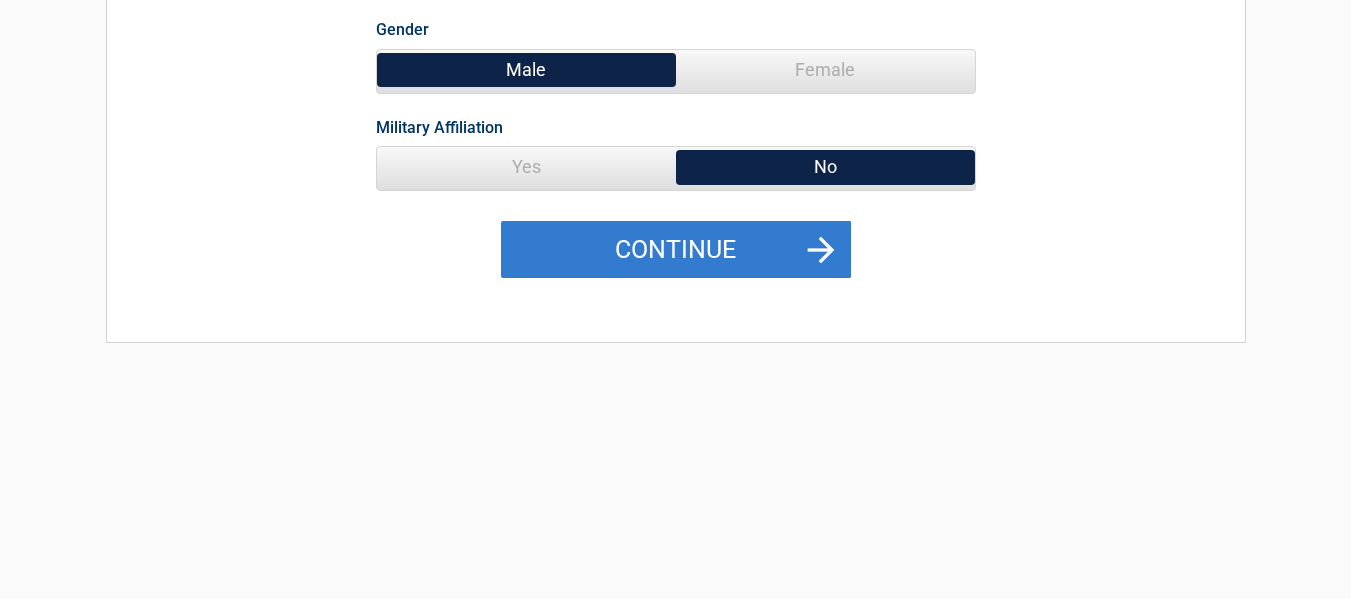 click on "Continue" at bounding box center (676, 250) 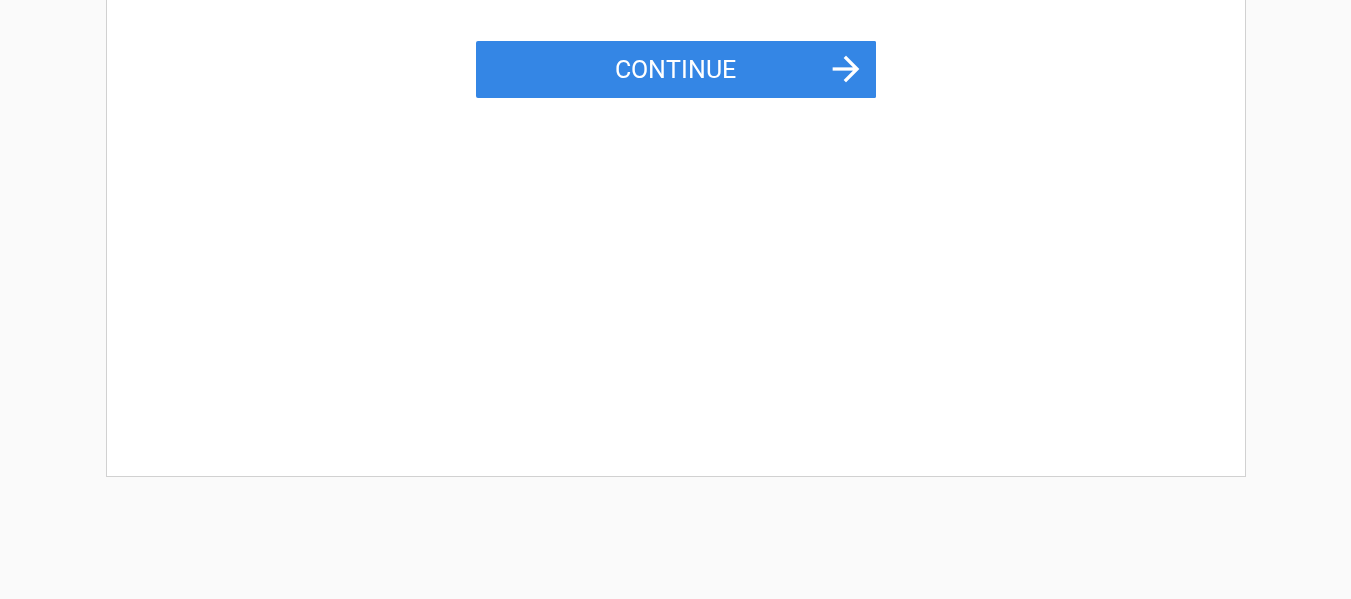 scroll, scrollTop: 0, scrollLeft: 0, axis: both 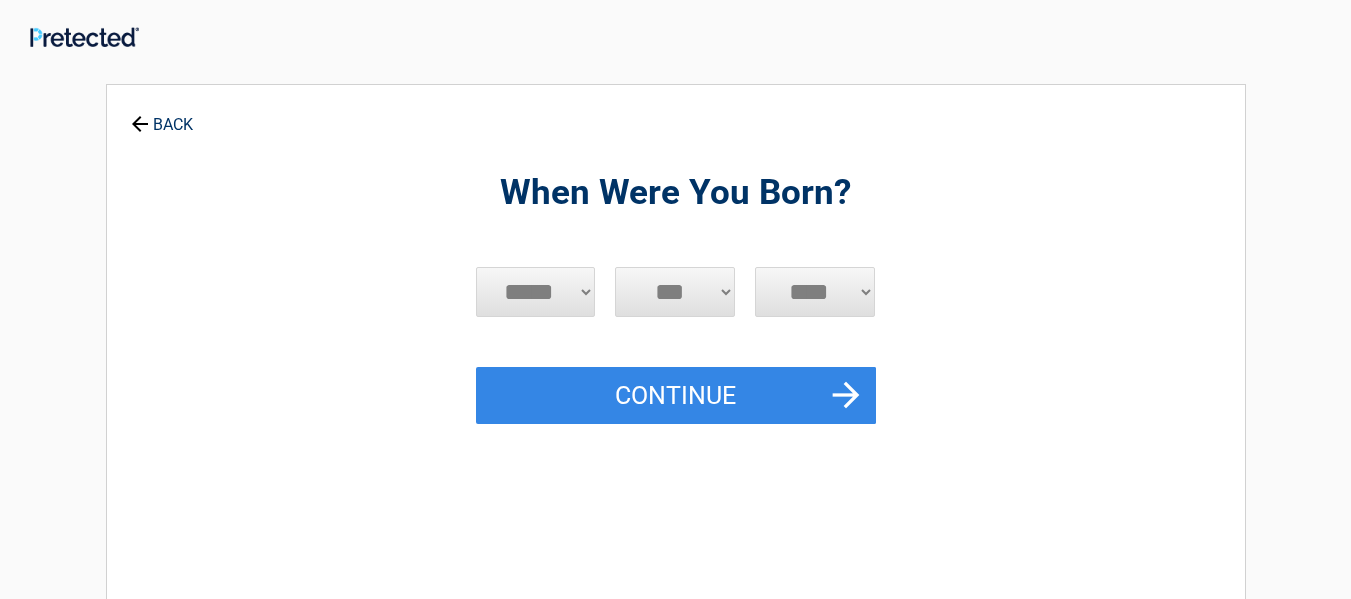 click on "*****
***
***
***
***
***
***
***
***
***
***
***
***" at bounding box center [536, 292] 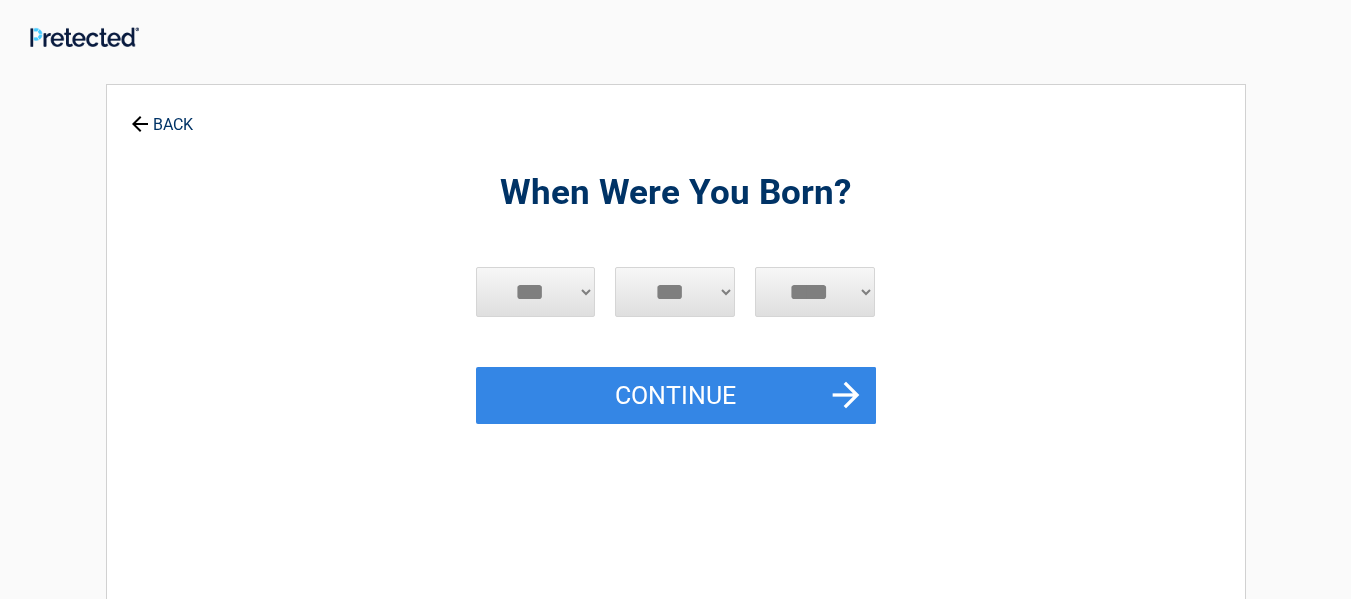 click on "*****
***
***
***
***
***
***
***
***
***
***
***
***" at bounding box center [536, 292] 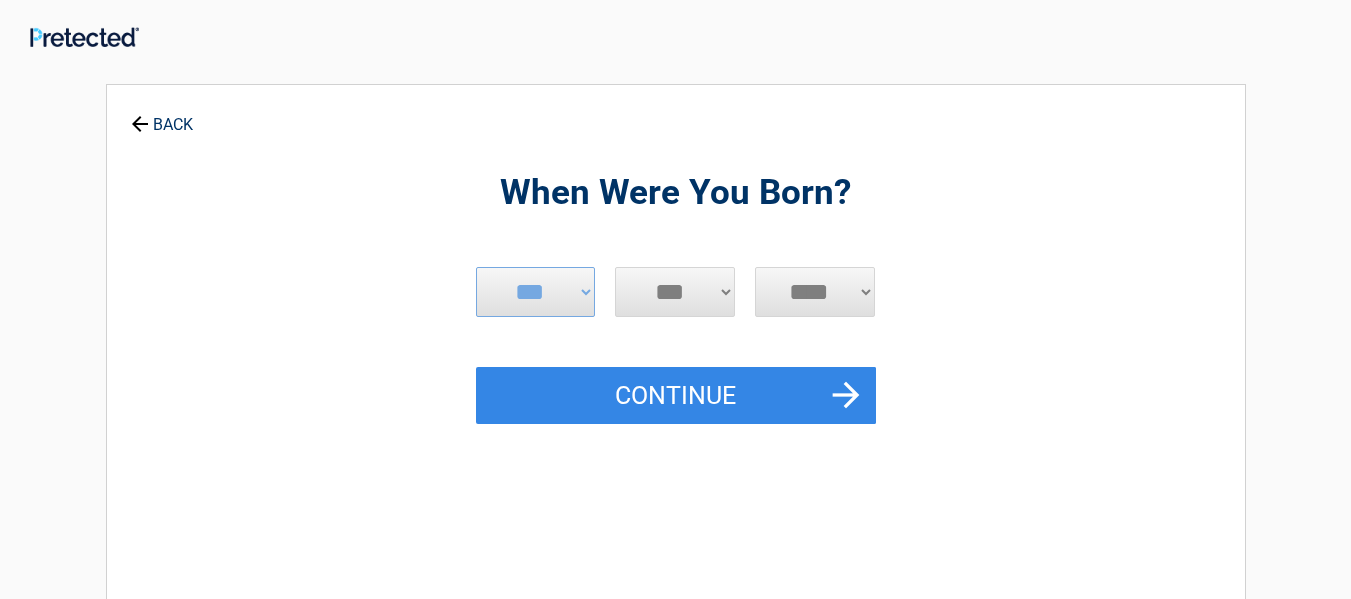 click on "*** * * * * * * * * * ** ** ** ** ** ** ** ** ** ** ** ** ** ** ** ** ** ** ** ** **" at bounding box center [675, 292] 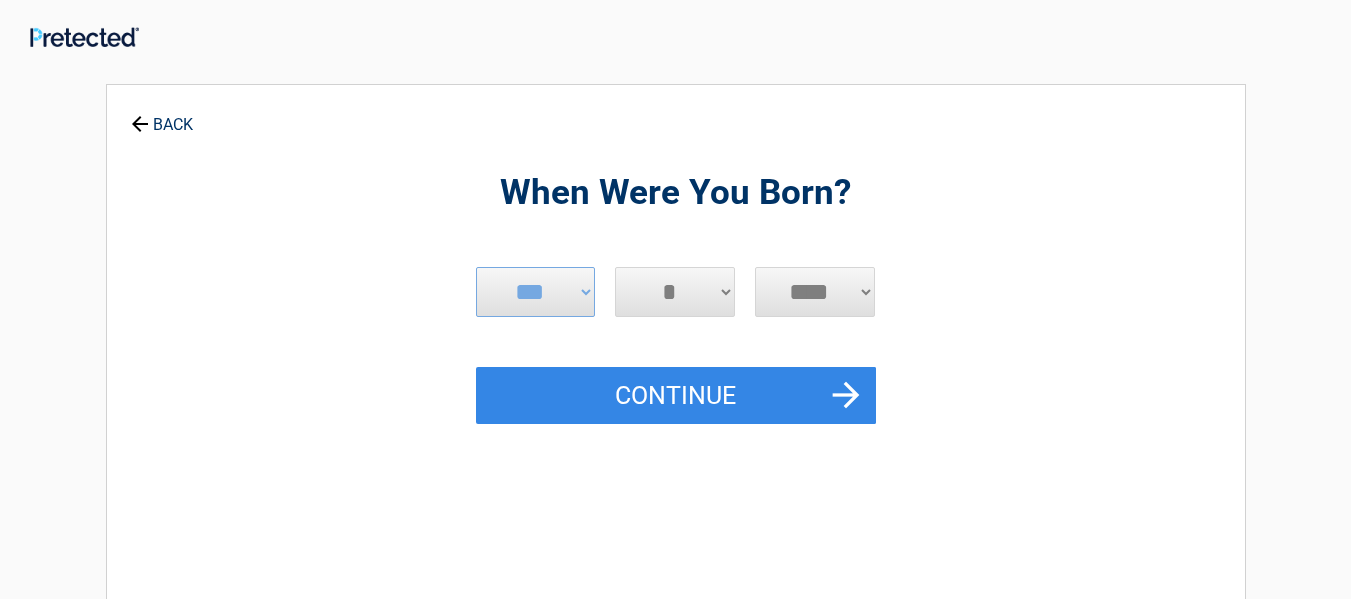 click on "*** * * * * * * * * * ** ** ** ** ** ** ** ** ** ** ** ** ** ** ** ** ** ** ** ** **" at bounding box center [675, 292] 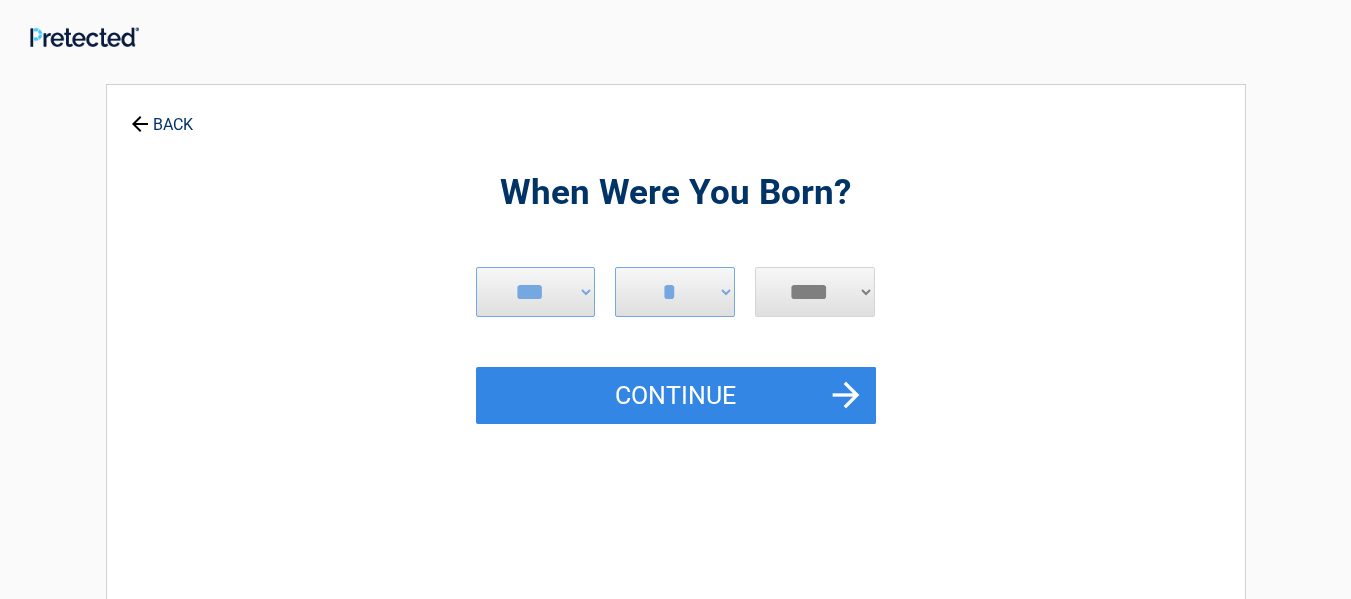 click on "****
****
****
****
****
****
****
****
****
****
****
****
****
****
****
****
****
****
****
****
****
****
****
****
****
****
****
****
****
****
****
****
****
****
****
****
****
****
****
****
****
****
****
****
****
****
****
****
****
****
****
****
****
****
****
****
****
****
****
****
****
****
****
****" at bounding box center [815, 292] 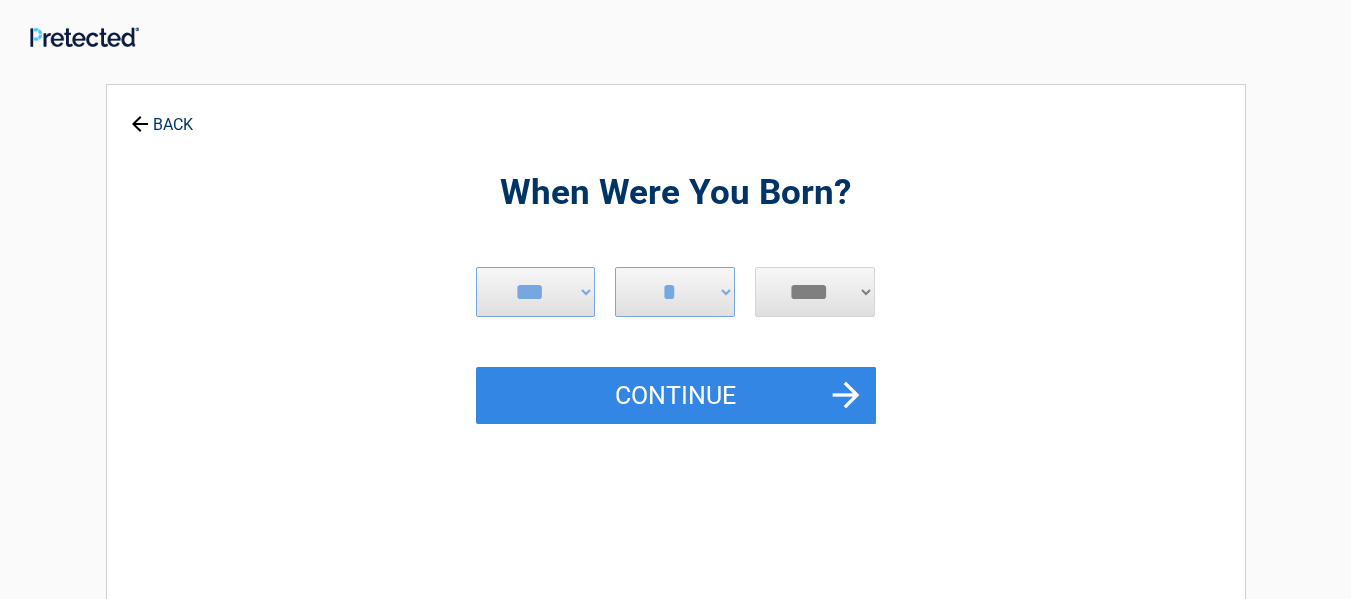 select on "****" 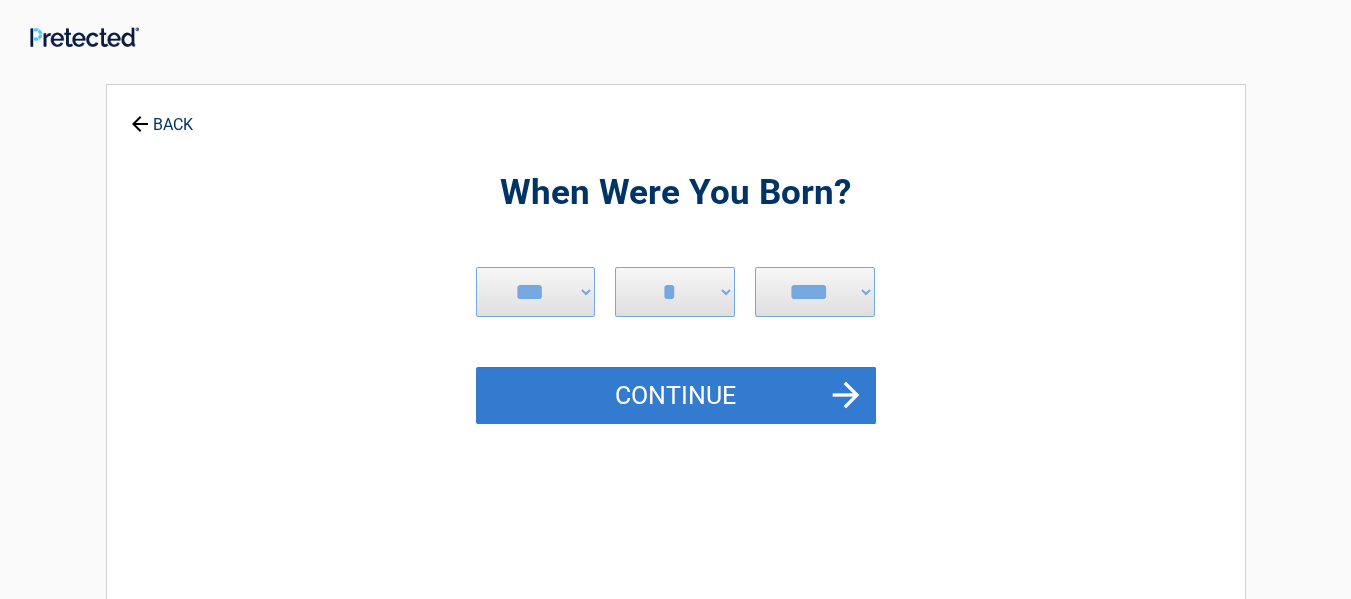 click on "Continue" at bounding box center [676, 396] 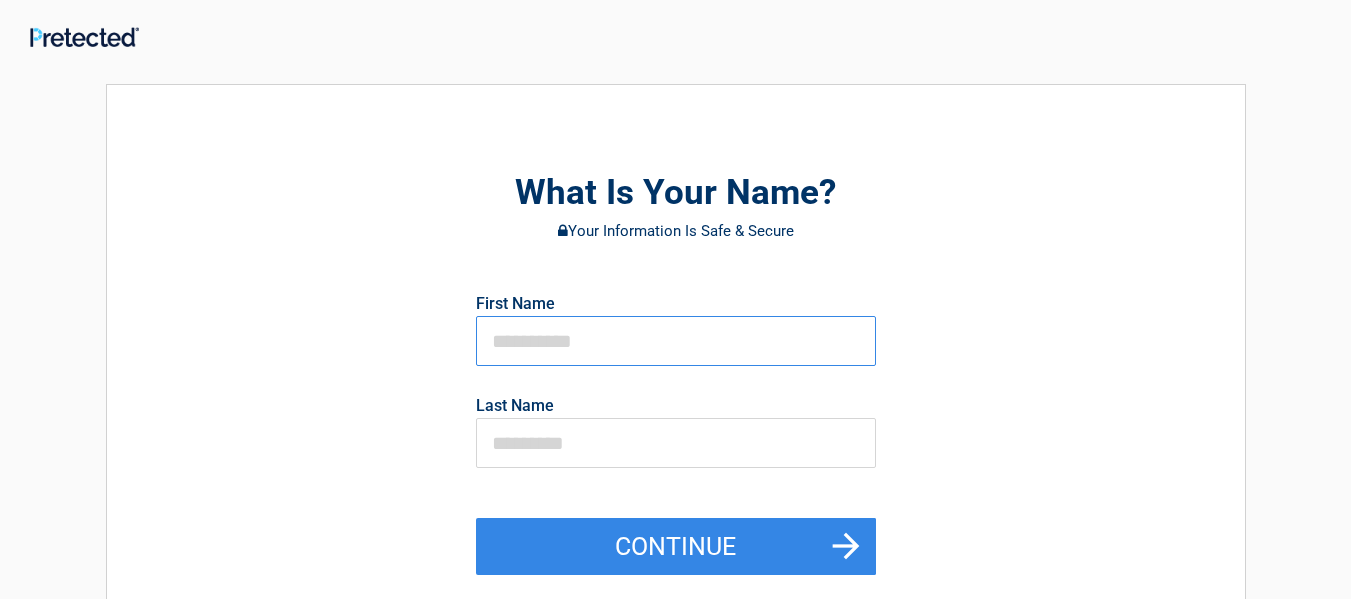 click at bounding box center [676, 341] 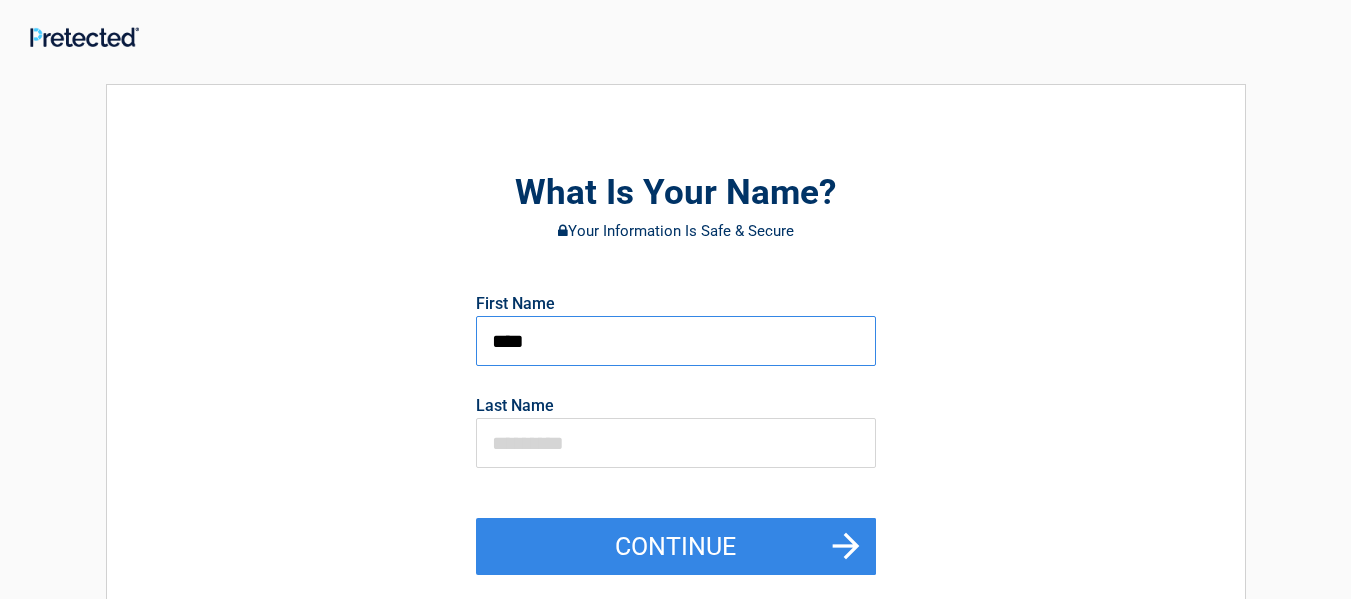 type on "****" 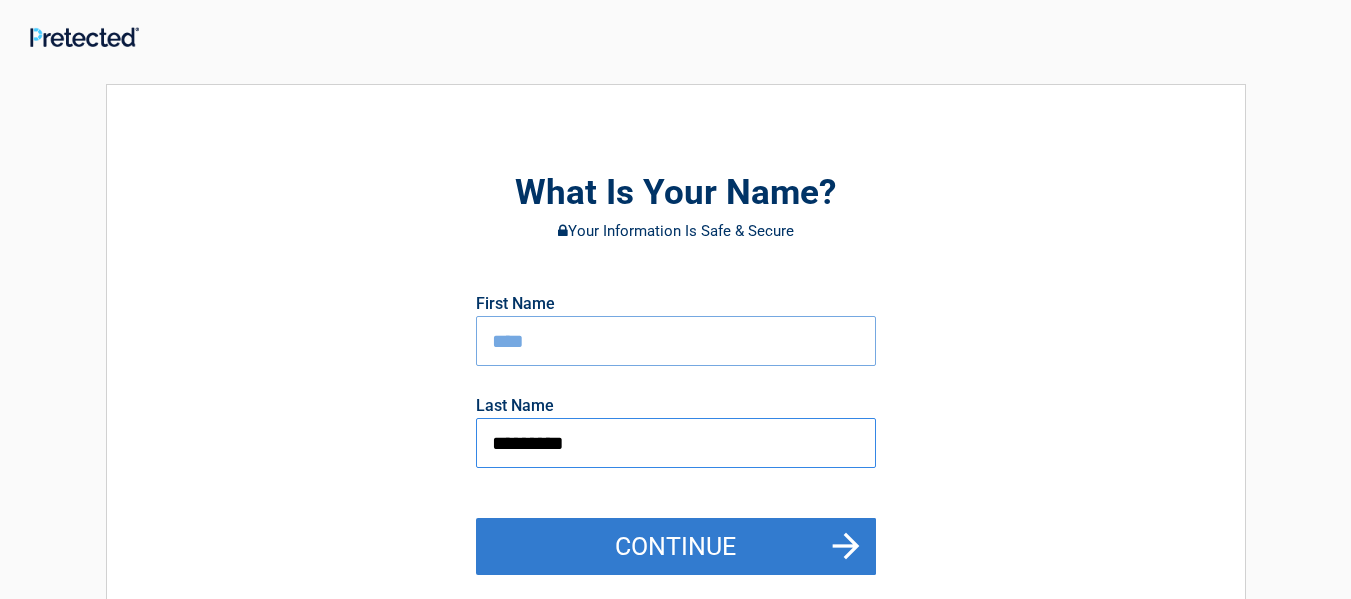 type on "*********" 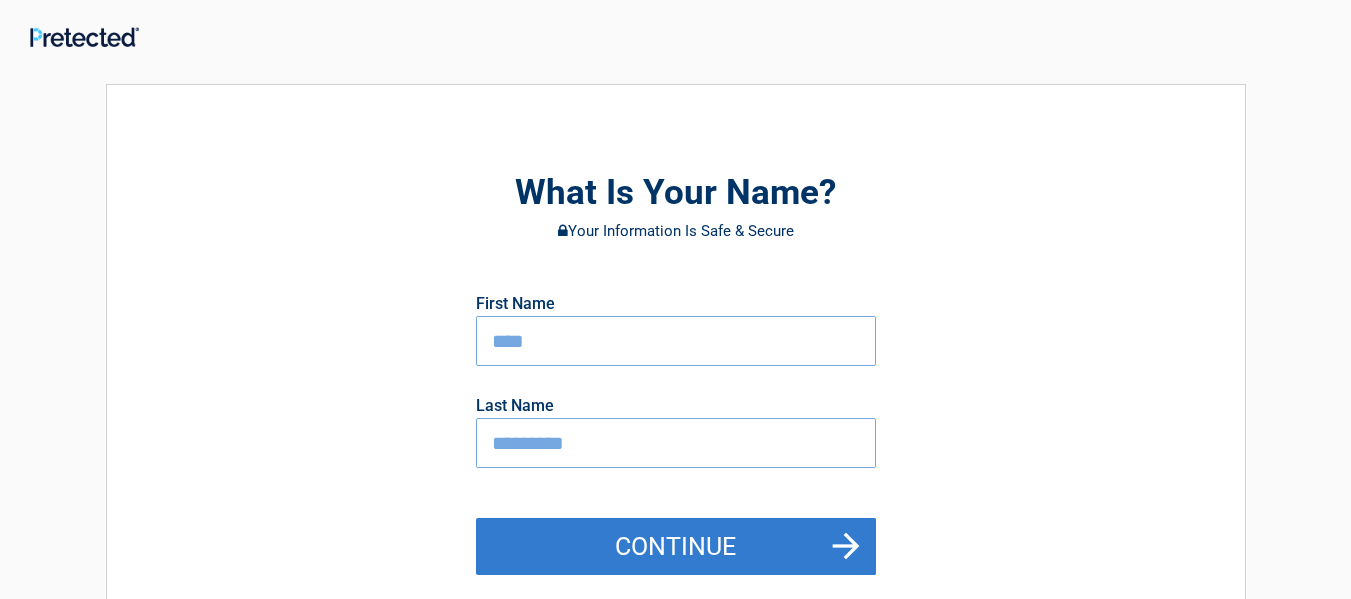 click on "Continue" at bounding box center (676, 547) 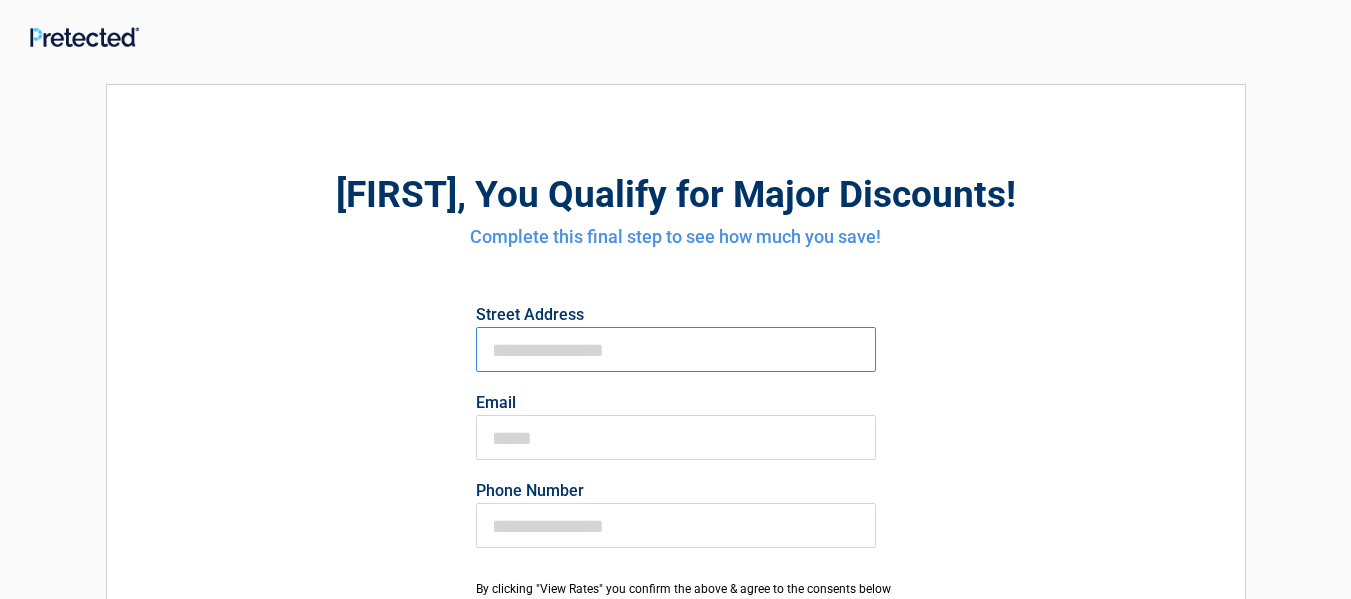 click on "First Name" at bounding box center [676, 349] 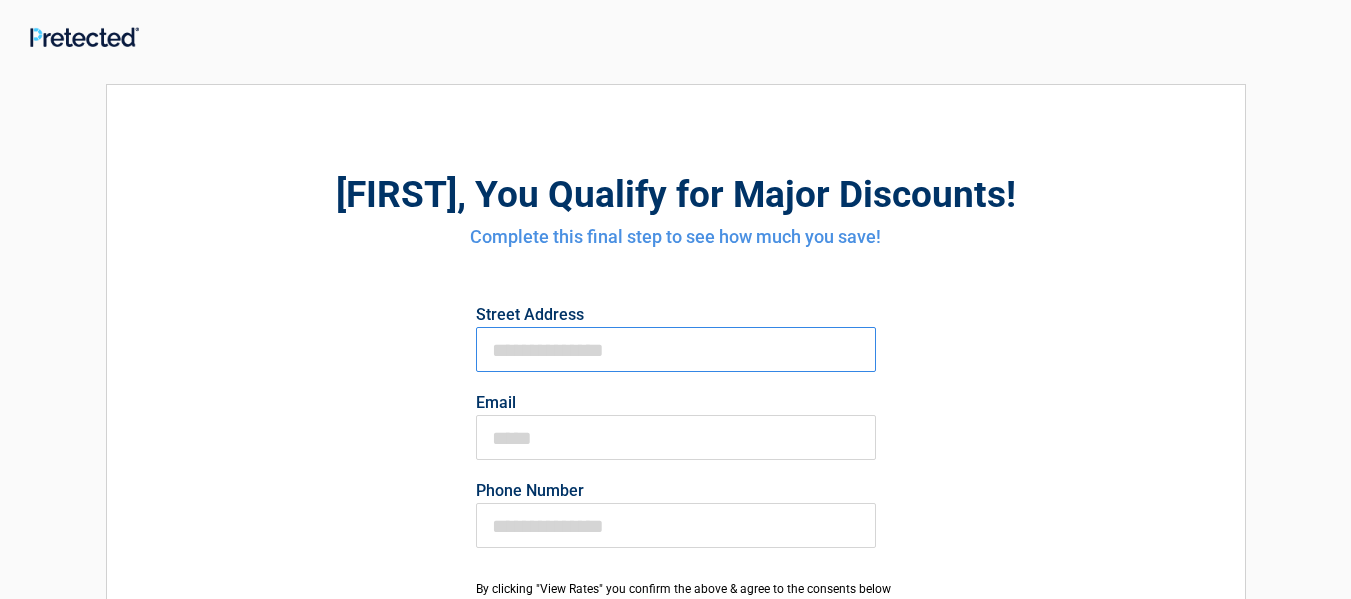 type on "**********" 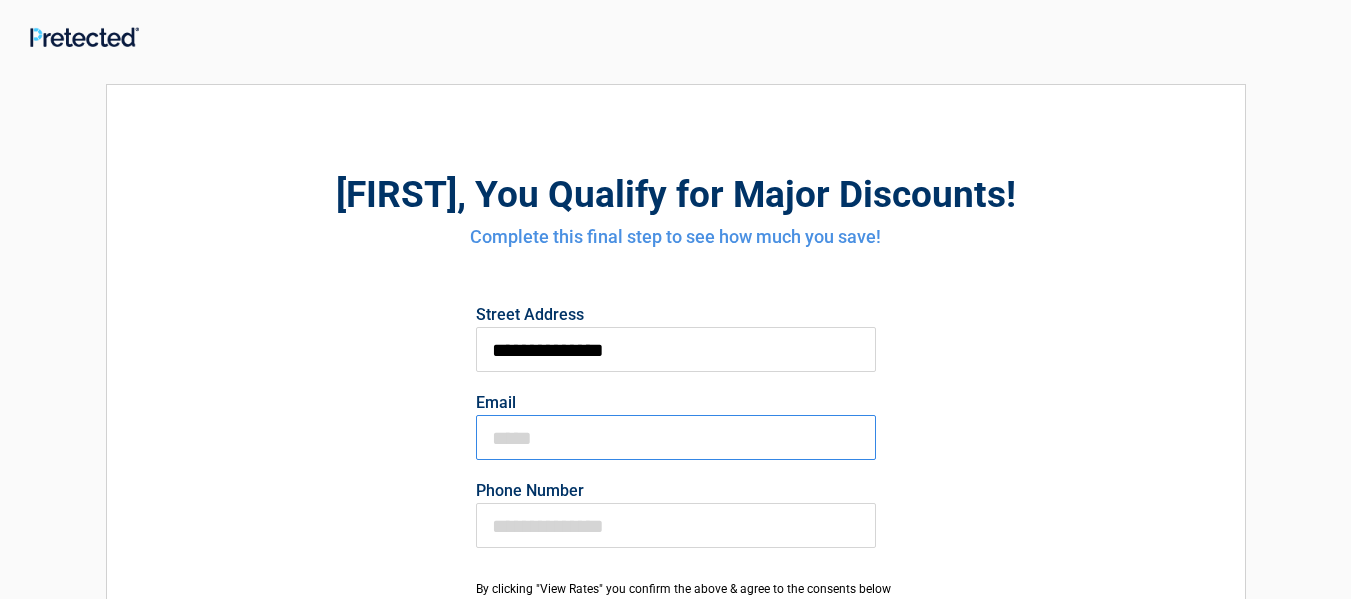 type on "**********" 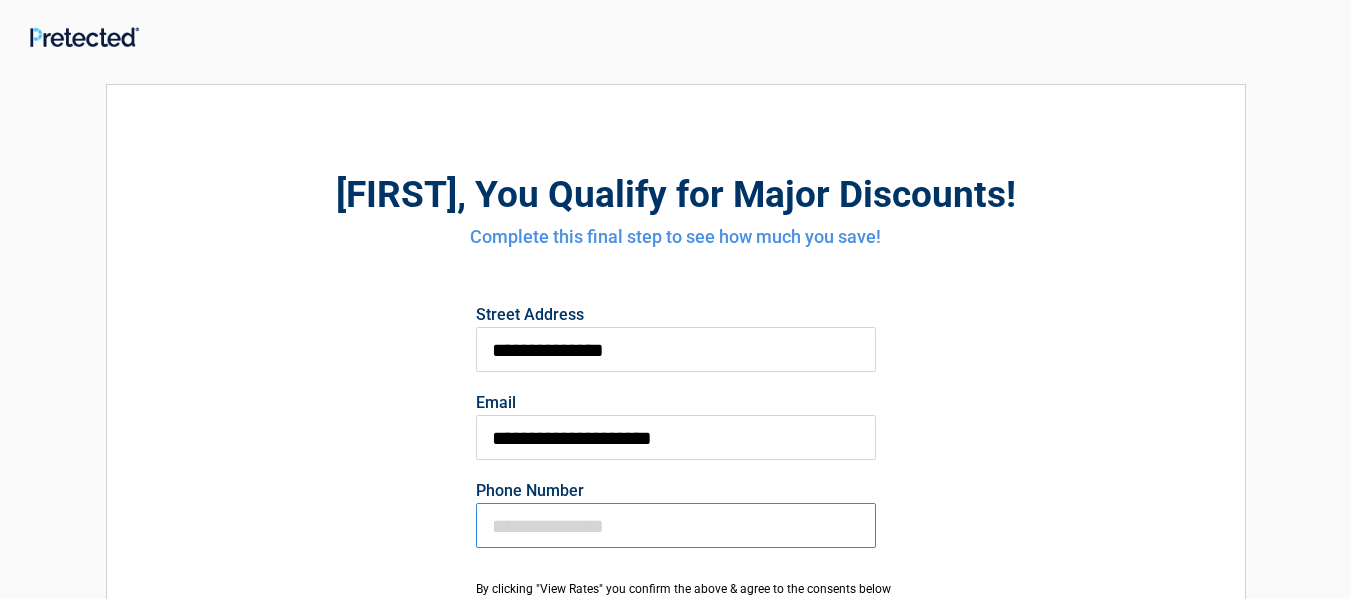 type on "**********" 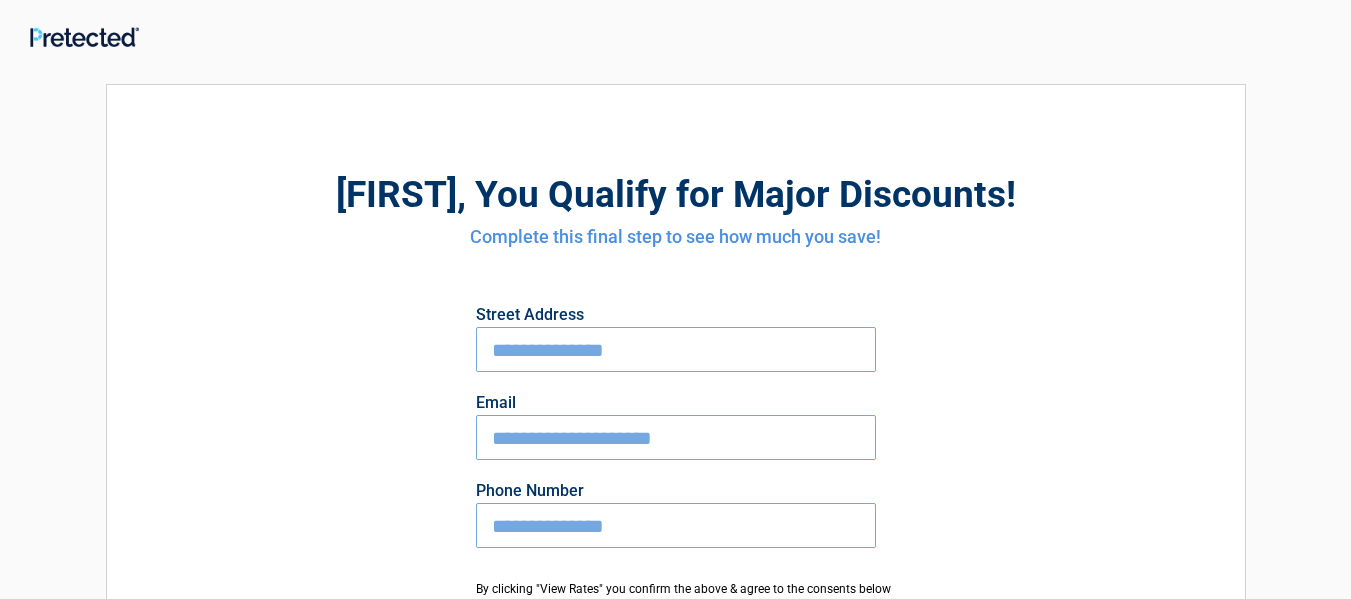 scroll, scrollTop: 24, scrollLeft: 0, axis: vertical 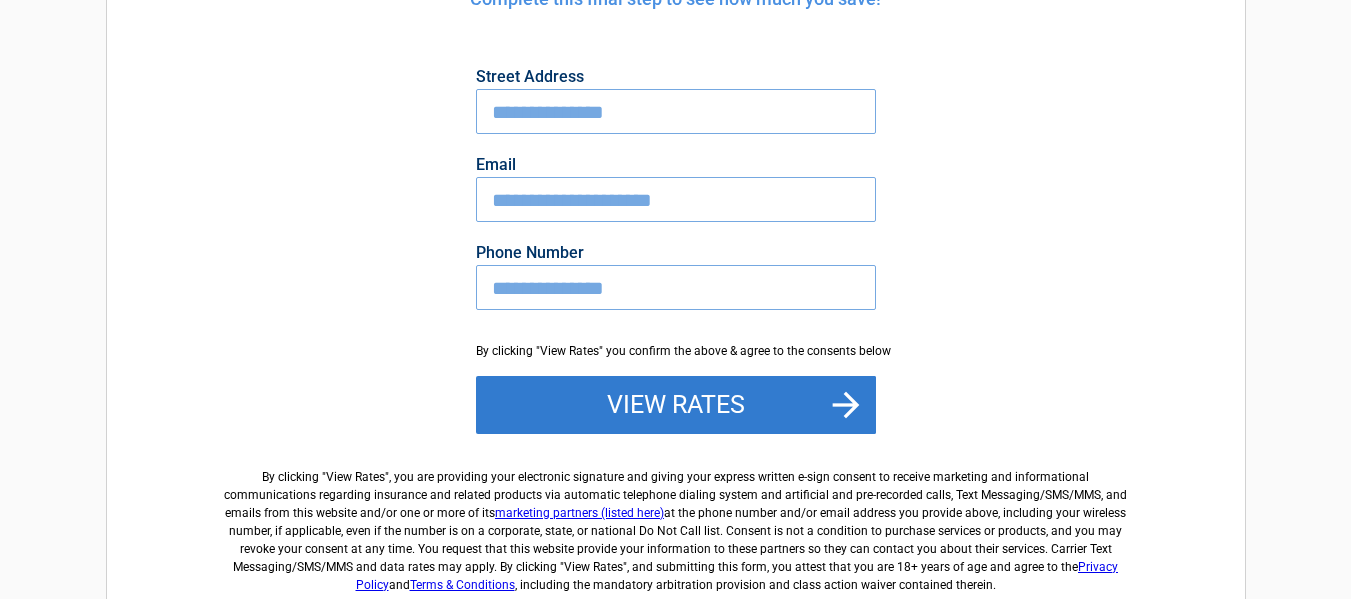 click on "View Rates" at bounding box center [676, 405] 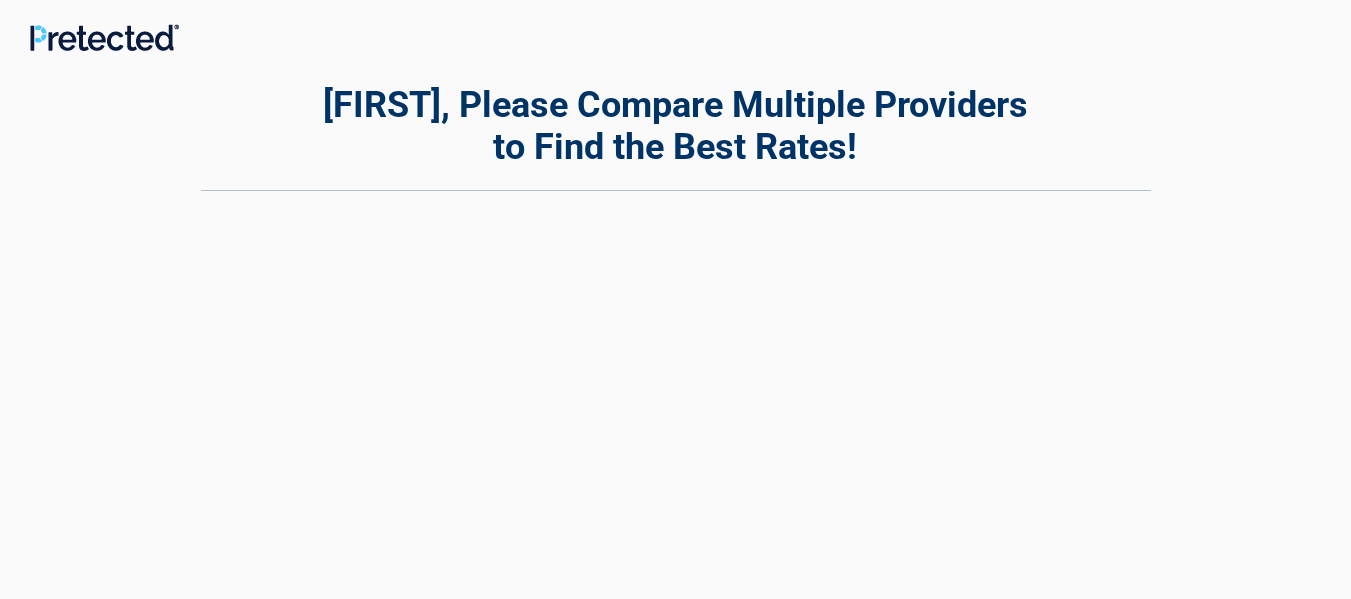scroll, scrollTop: 0, scrollLeft: 0, axis: both 